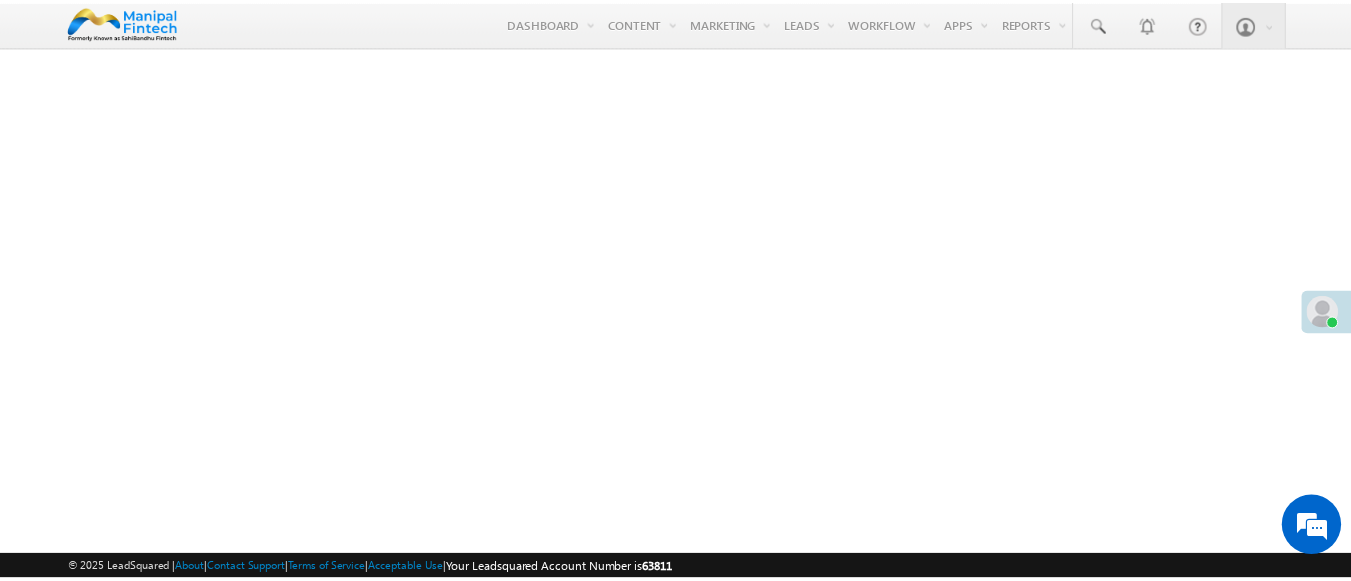 scroll, scrollTop: 0, scrollLeft: 0, axis: both 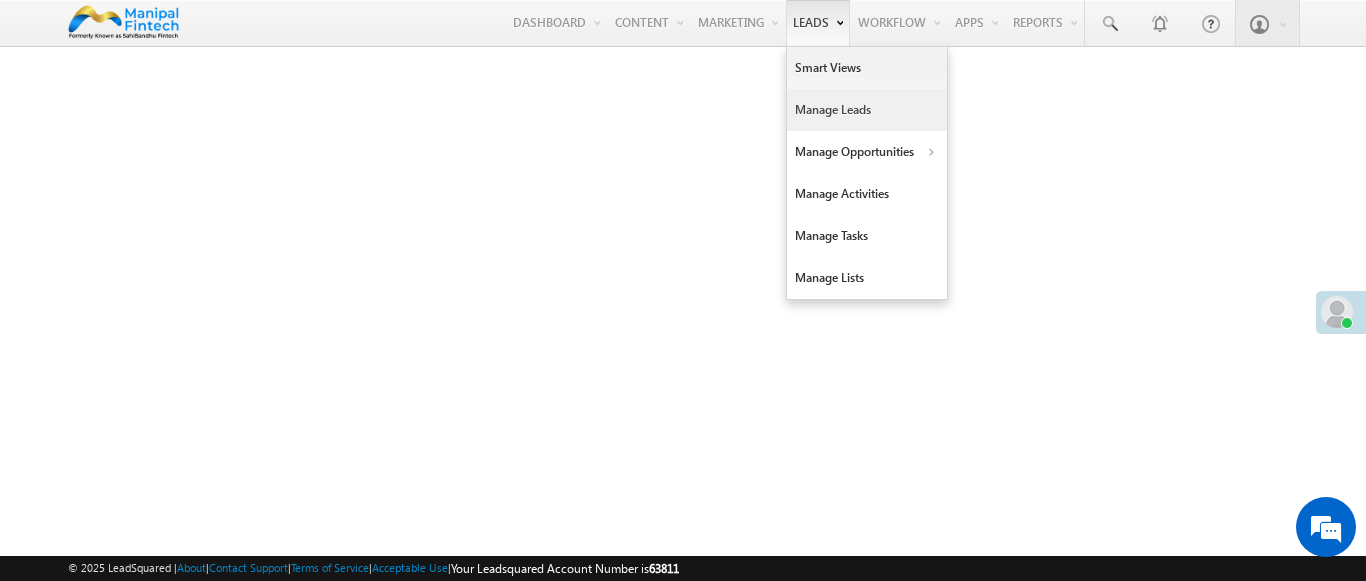 click on "Manage Leads" at bounding box center [867, 110] 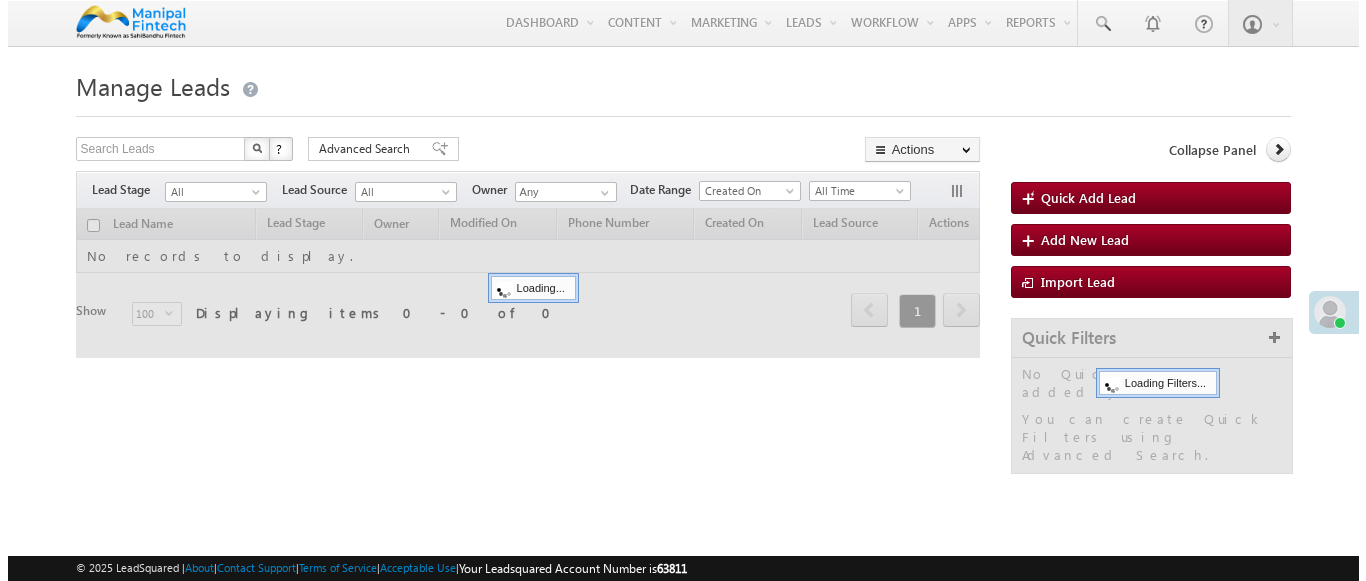 scroll, scrollTop: 0, scrollLeft: 0, axis: both 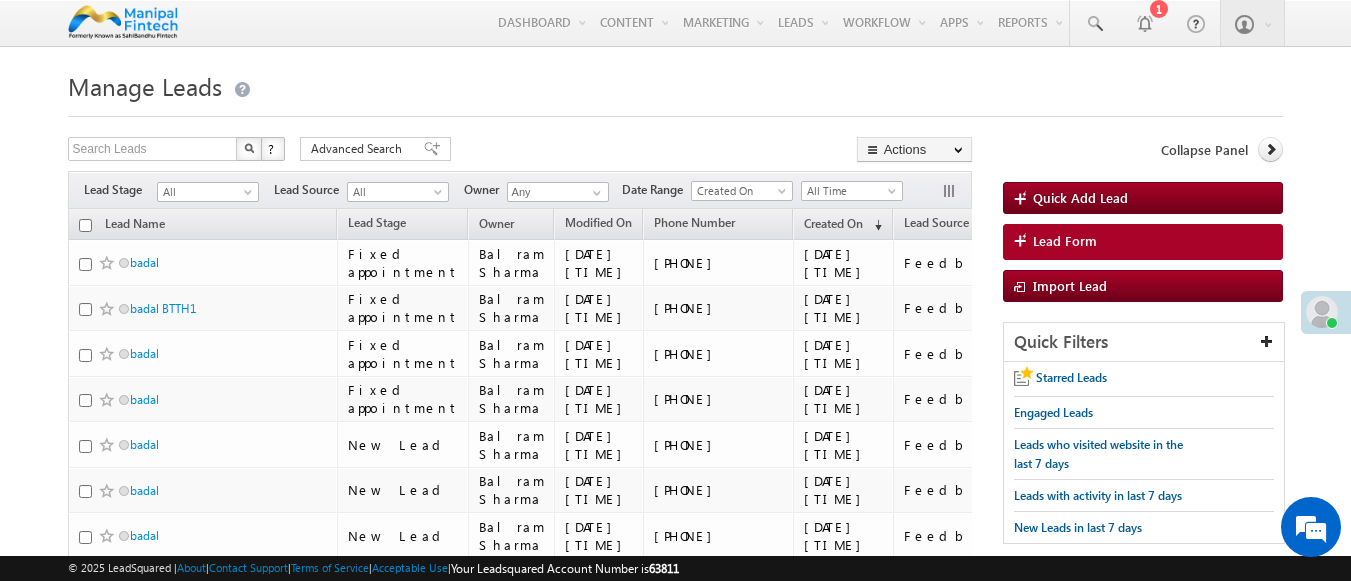 click on "Lead Form" at bounding box center [1143, 242] 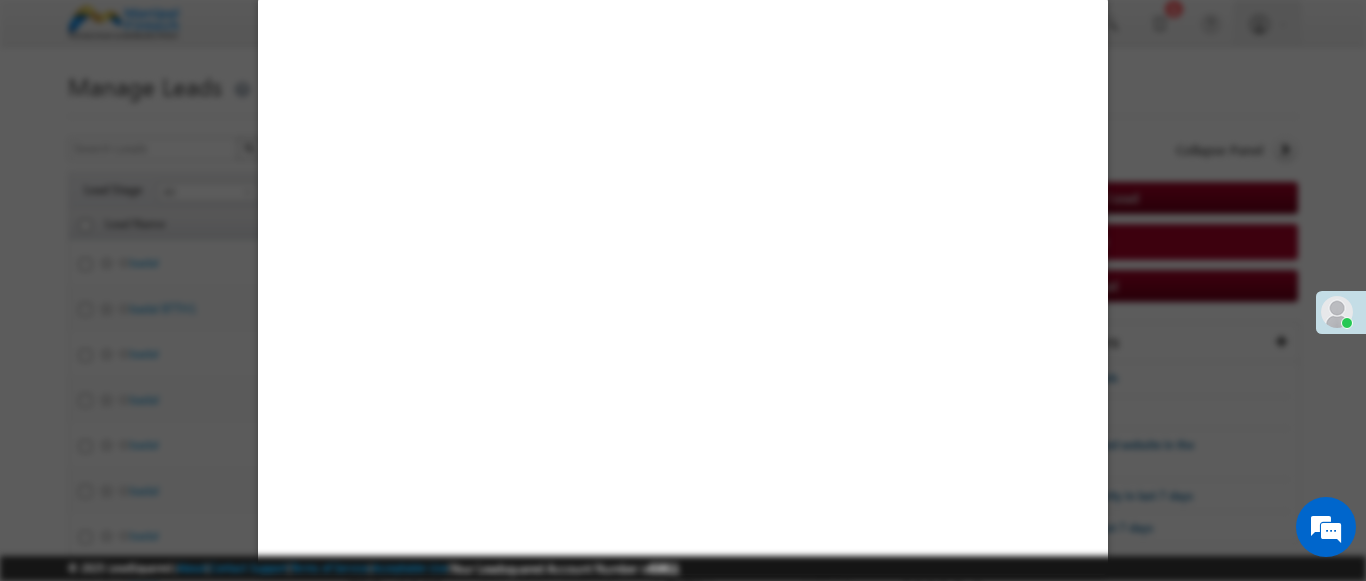 select on "Open" 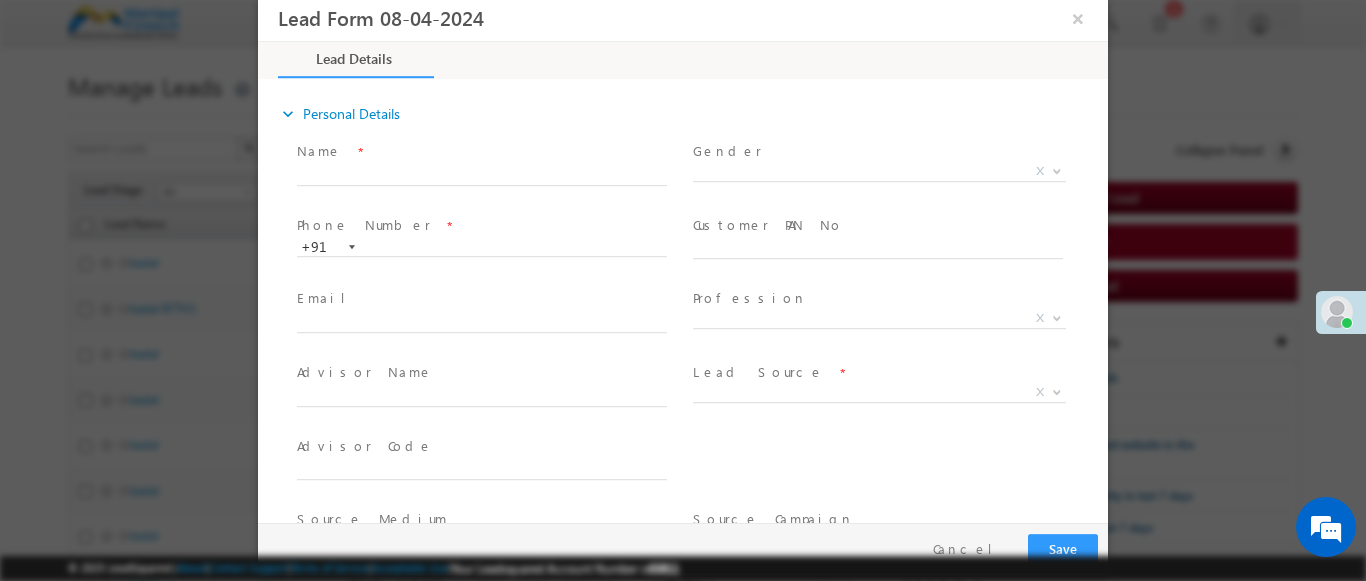 scroll, scrollTop: 0, scrollLeft: 0, axis: both 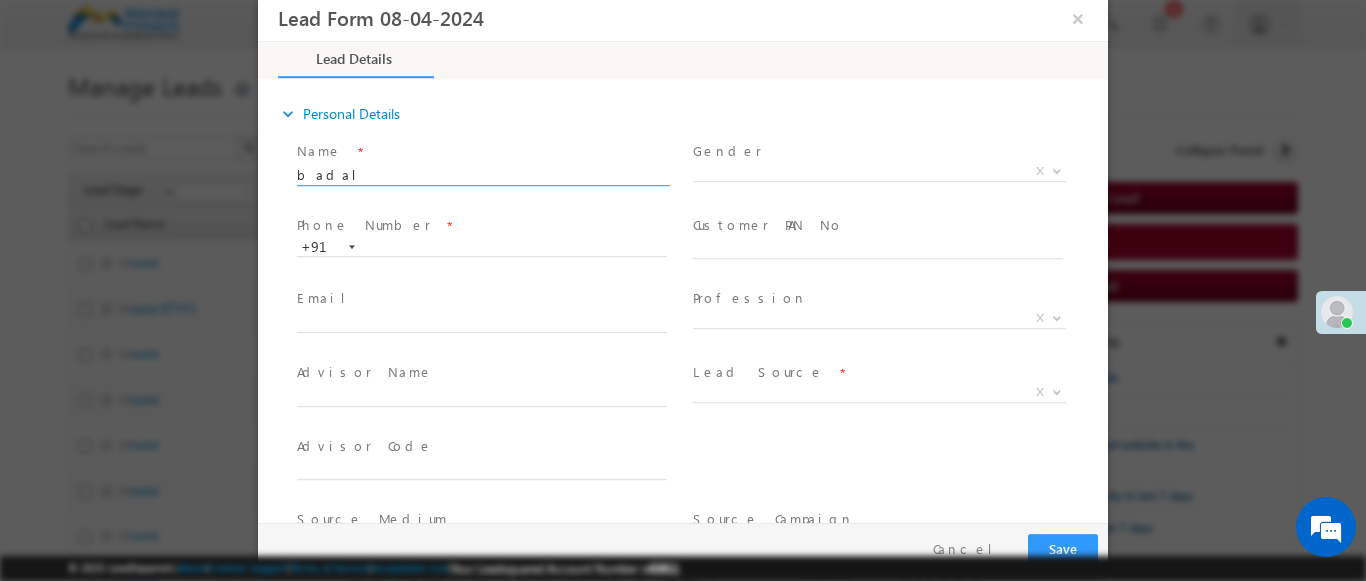 type on "badal" 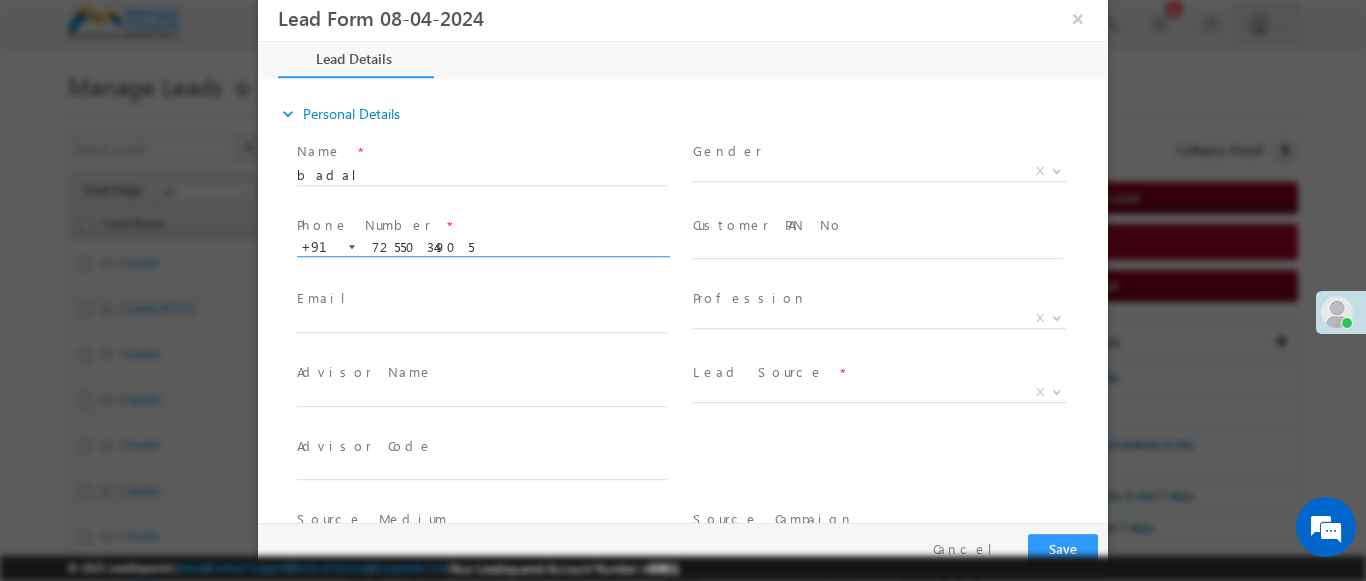 scroll, scrollTop: 0, scrollLeft: 0, axis: both 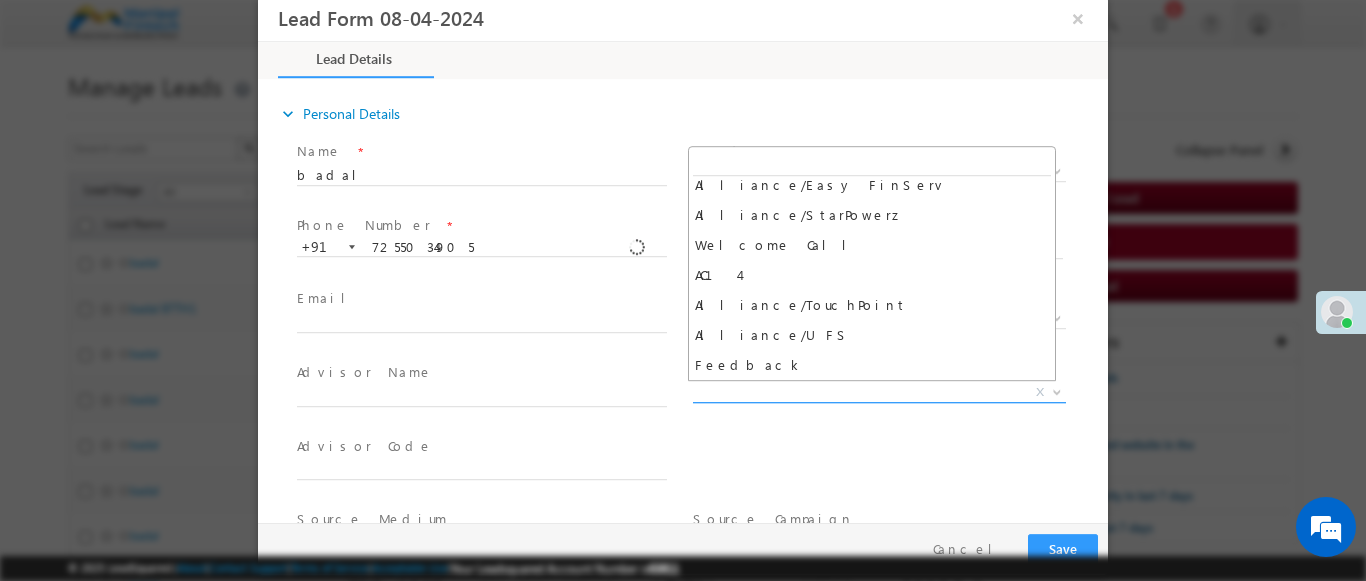 select on "Feedback" 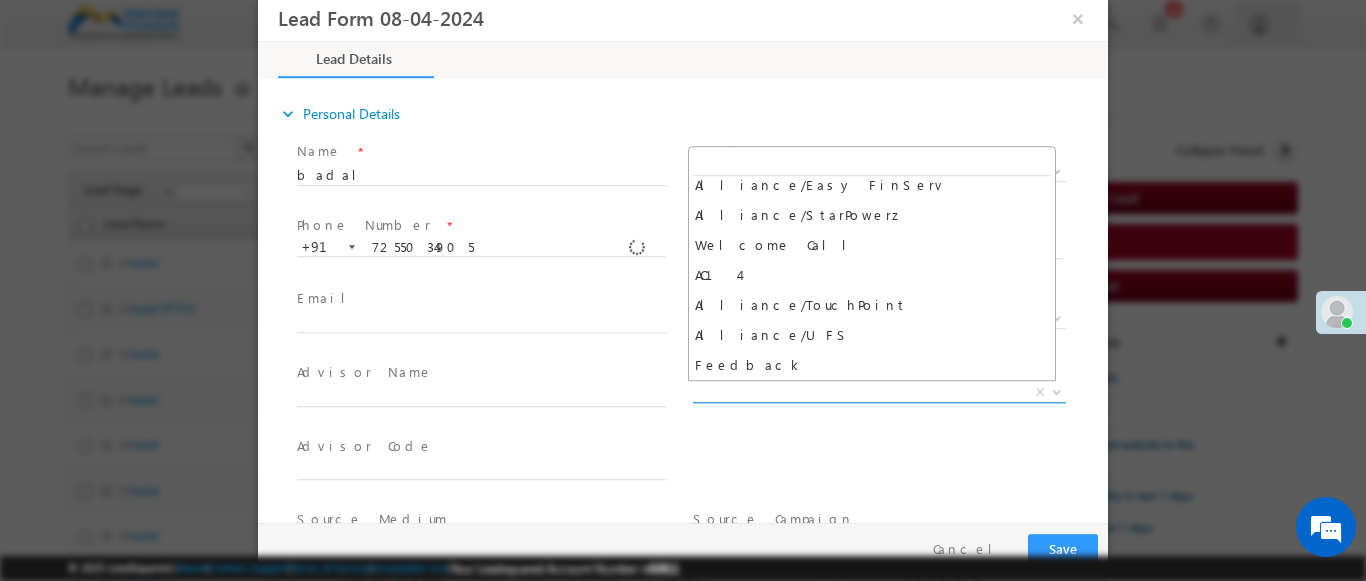 type on "badal- Feedback" 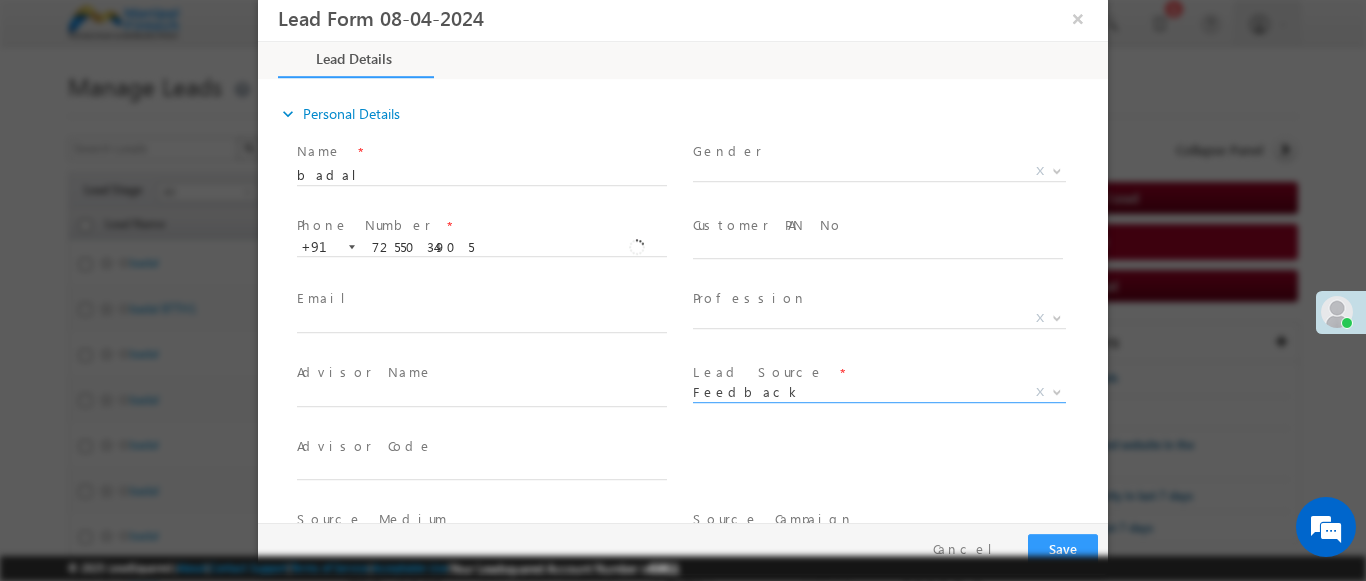 scroll, scrollTop: 315, scrollLeft: 0, axis: vertical 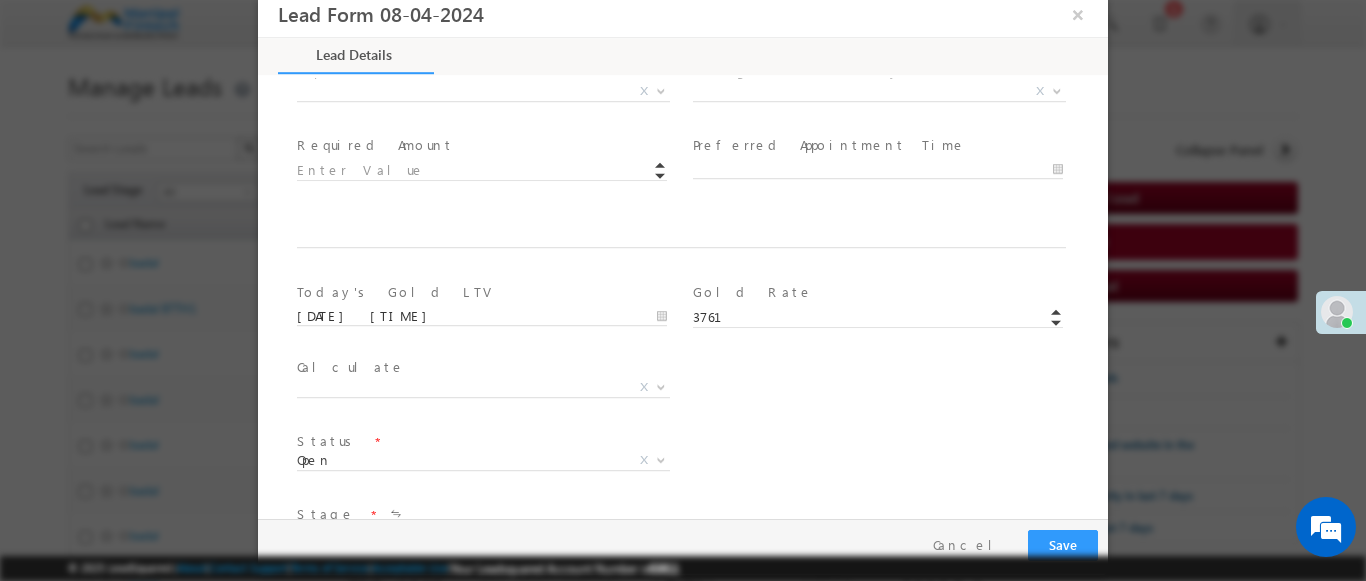 type on "600006" 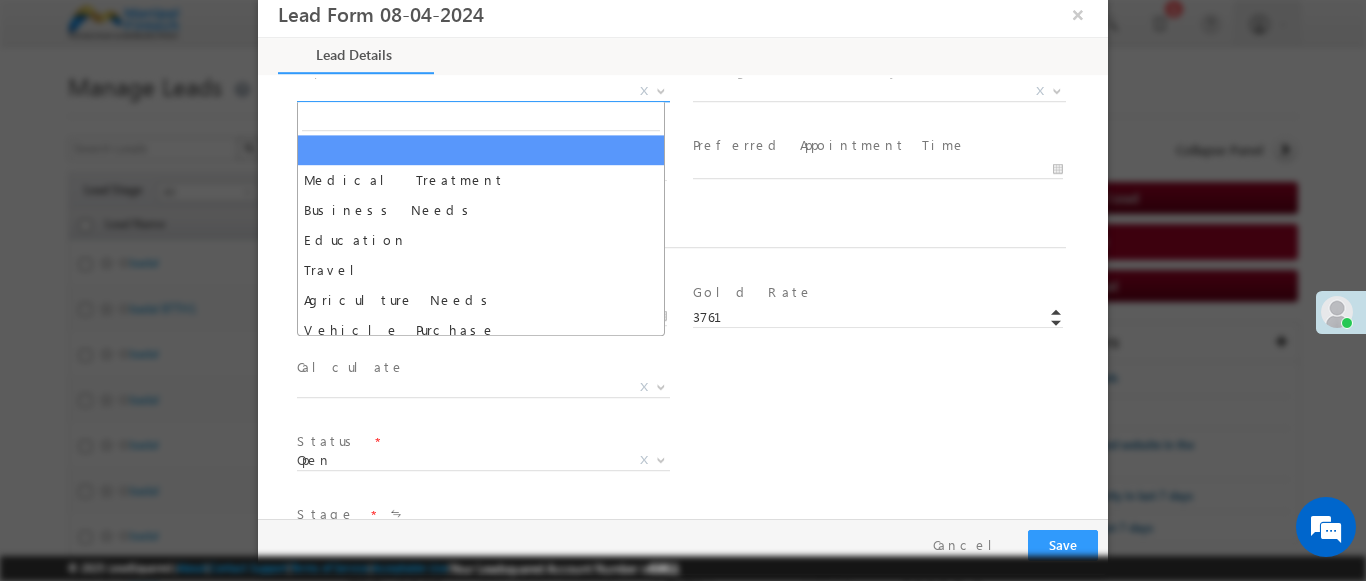 select on "Medical Treatment" 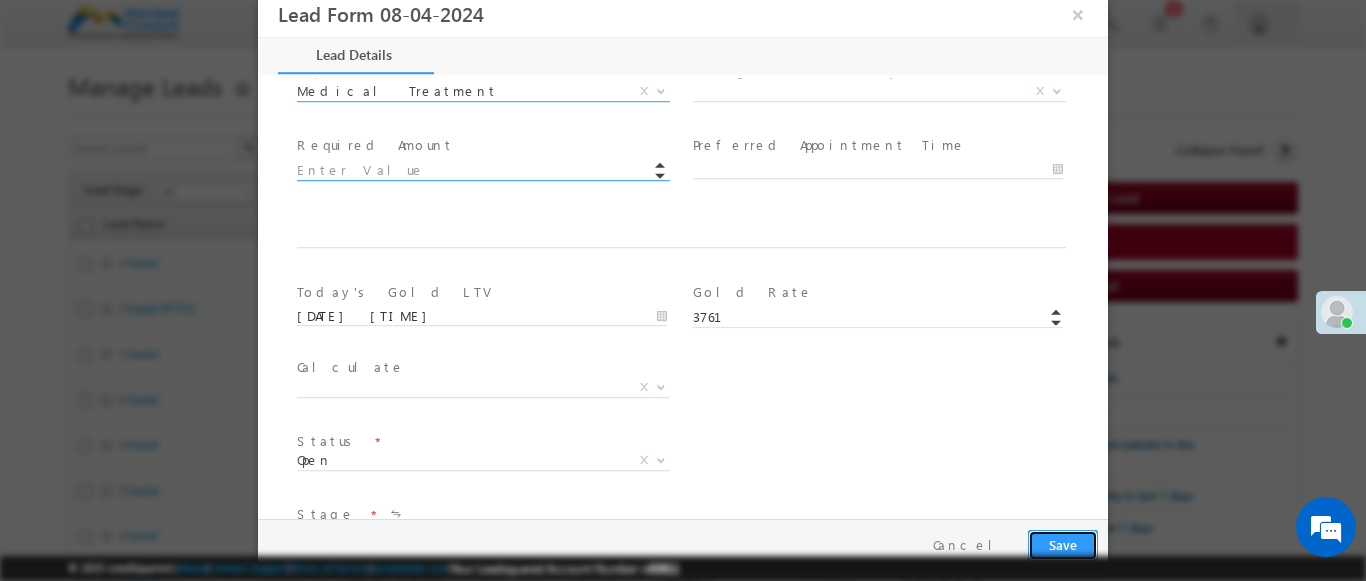 click on "Save" at bounding box center (1063, 545) 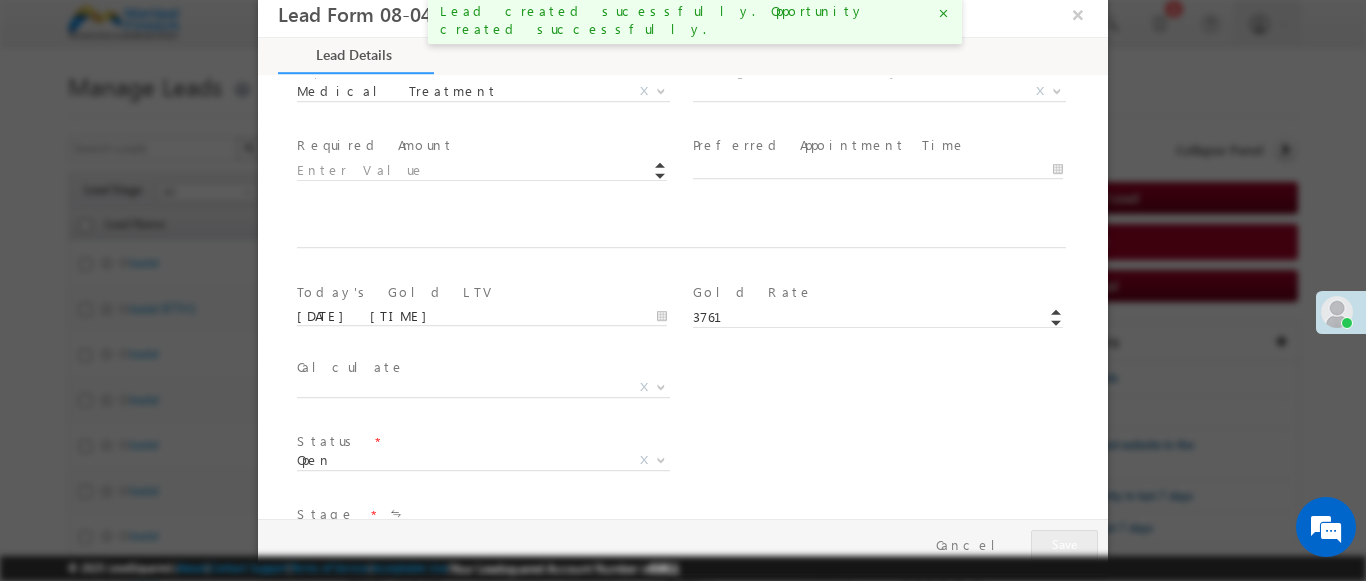 type on "Tamil Nadu" 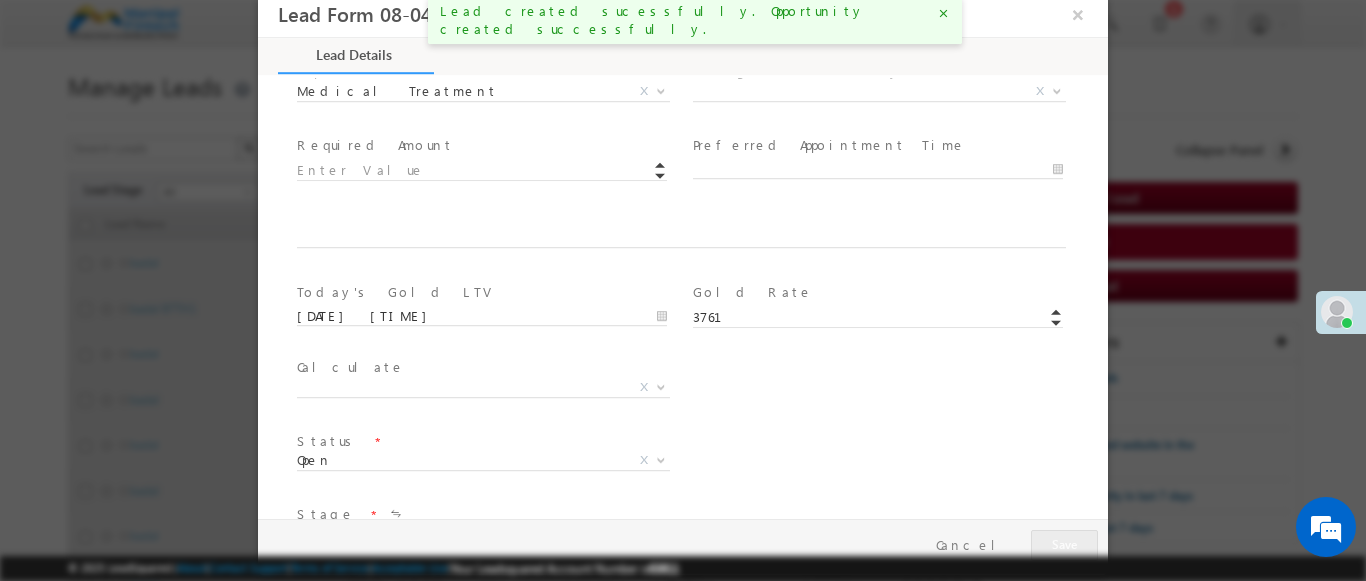 select on "DPI" 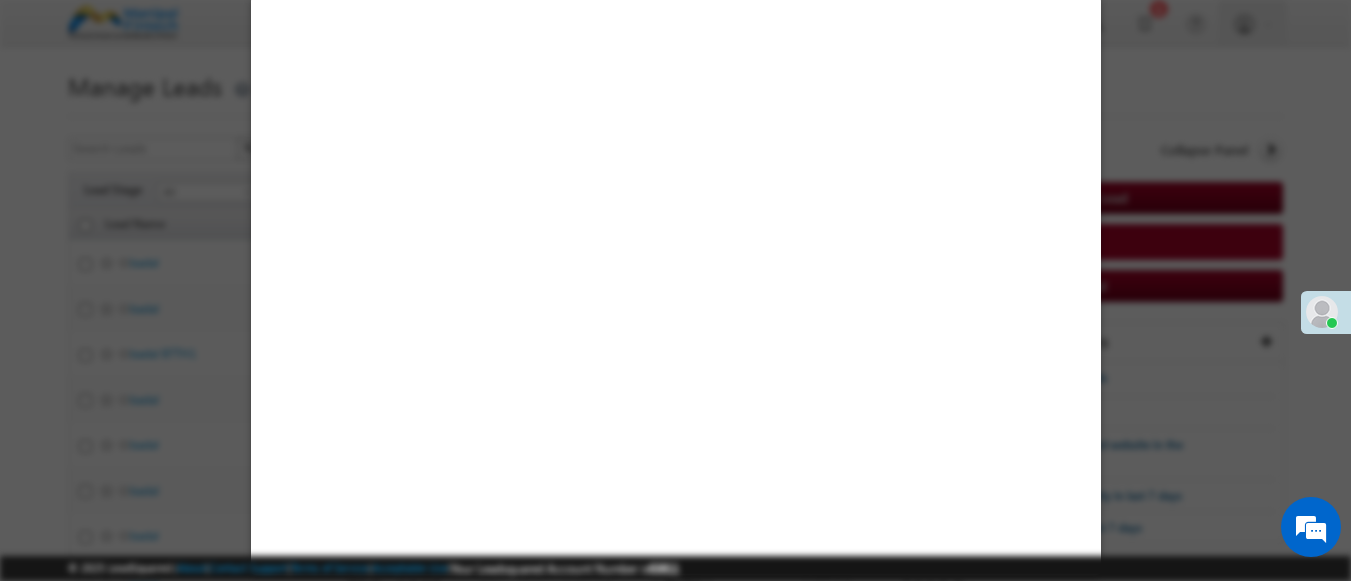 scroll, scrollTop: 0, scrollLeft: 0, axis: both 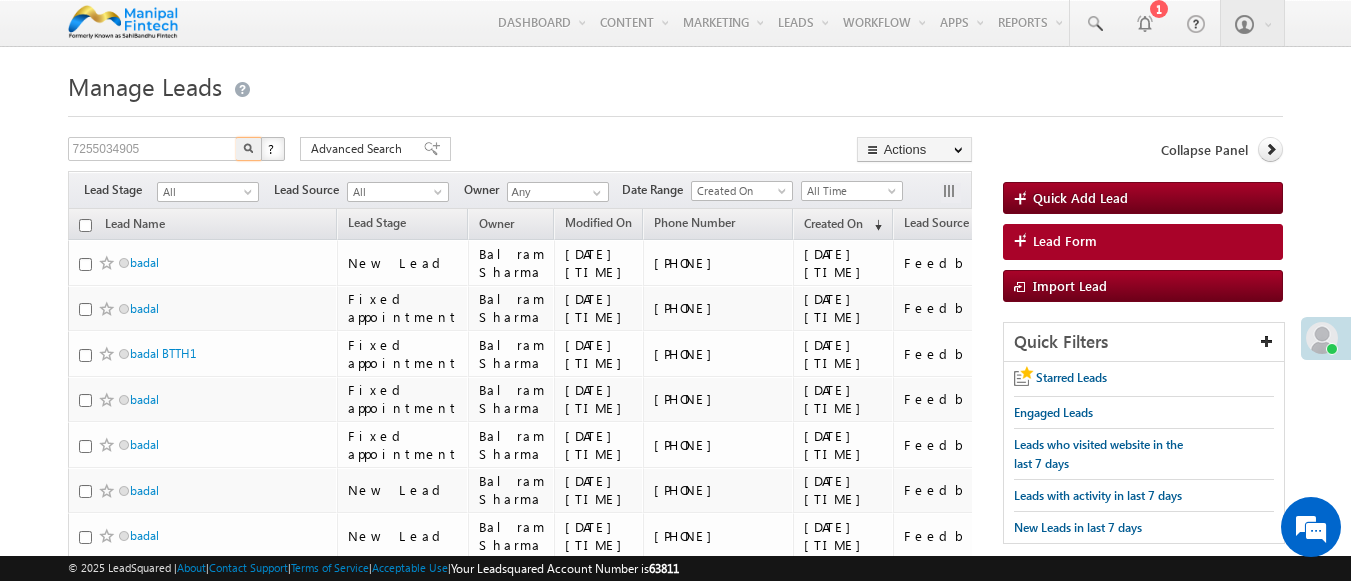type on "7255034905" 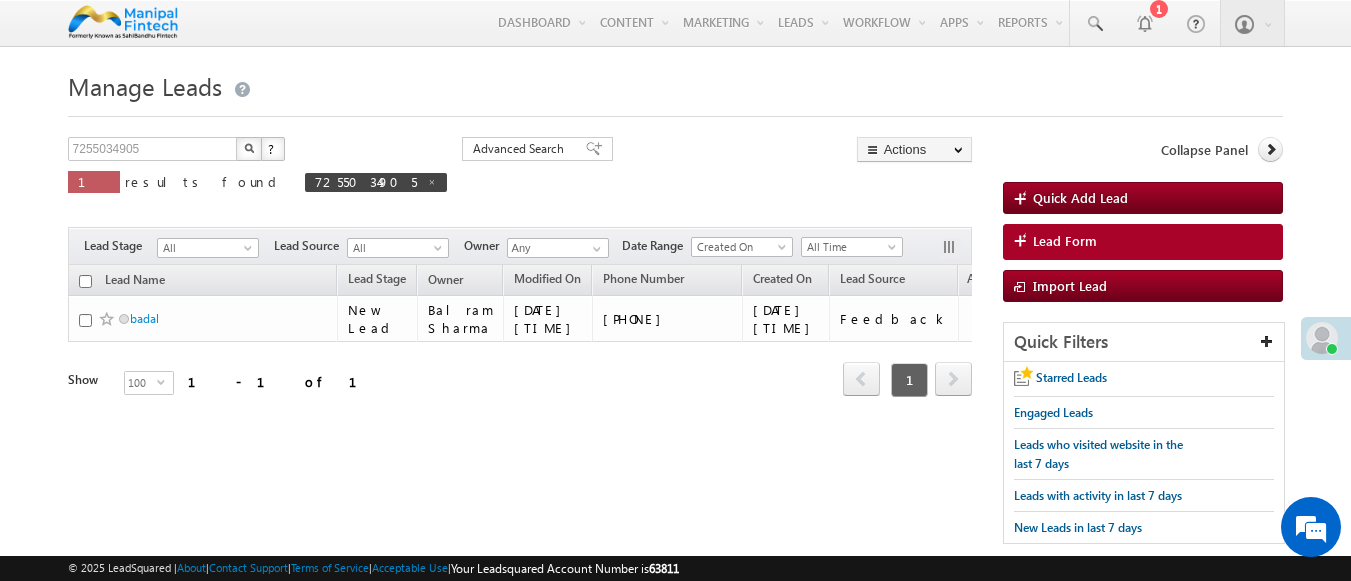 scroll, scrollTop: 0, scrollLeft: 0, axis: both 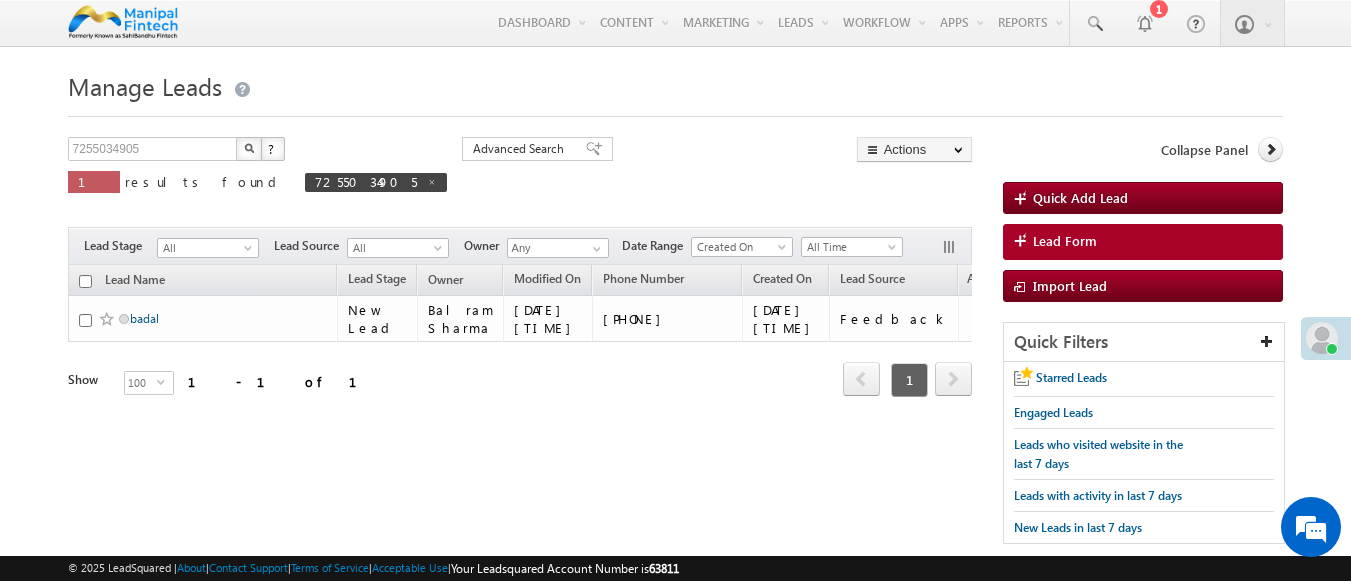 click on "badal" at bounding box center (144, 318) 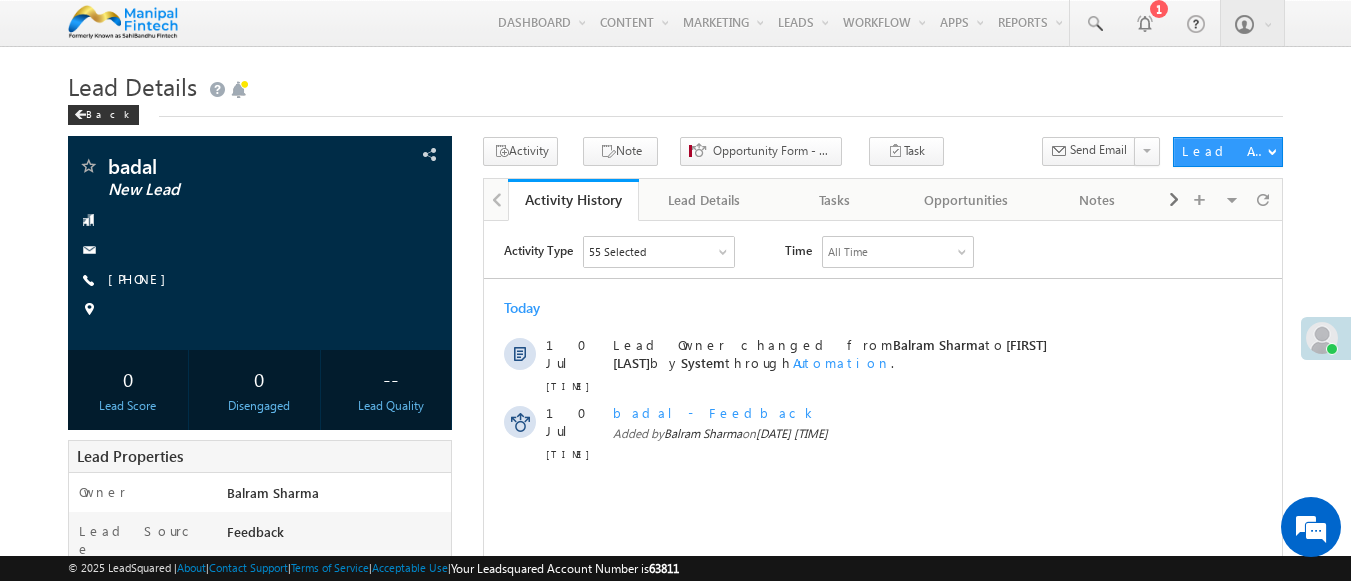 scroll, scrollTop: 0, scrollLeft: 0, axis: both 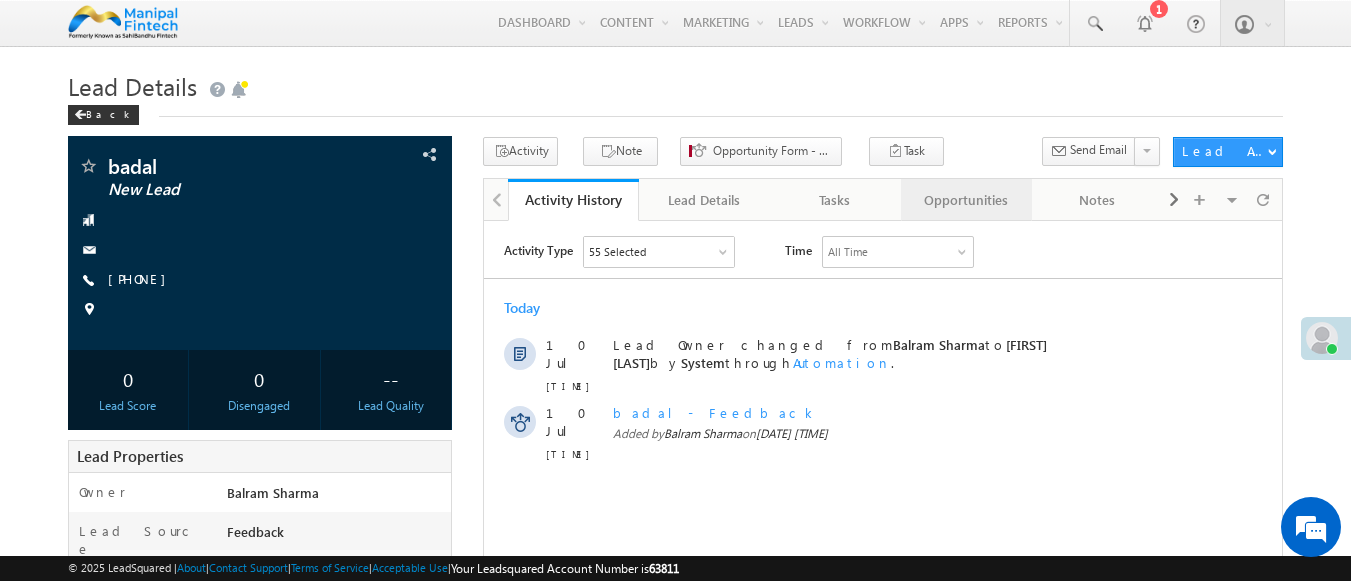 click on "Opportunities" at bounding box center (965, 200) 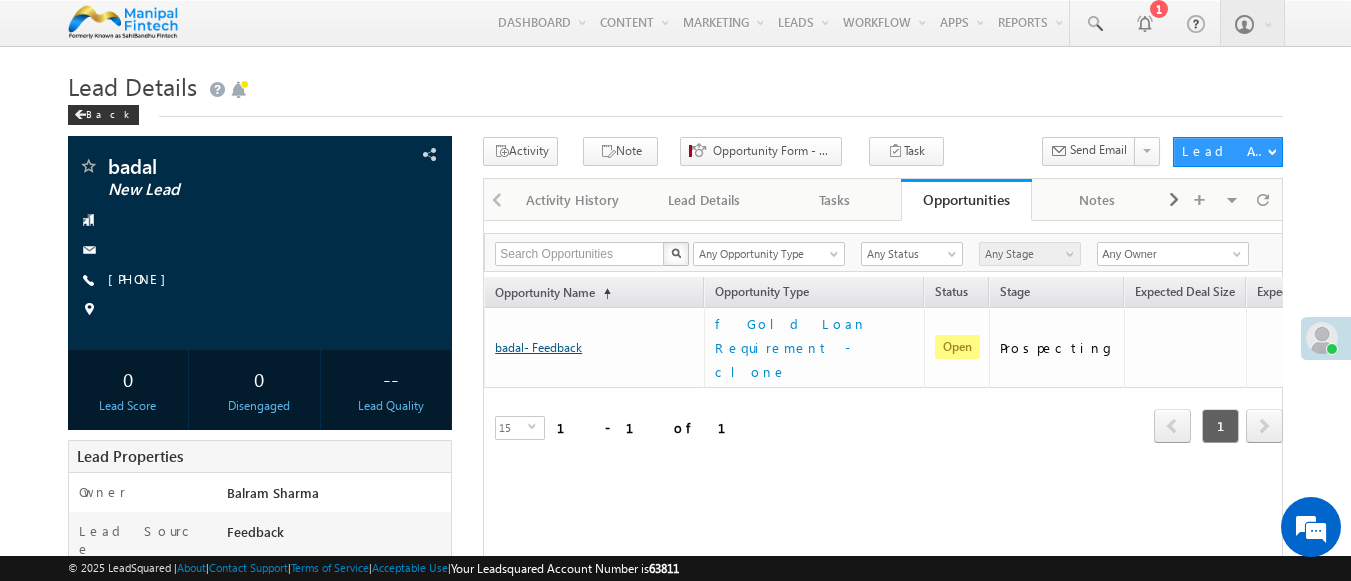click on "badal- Feedback" at bounding box center (538, 347) 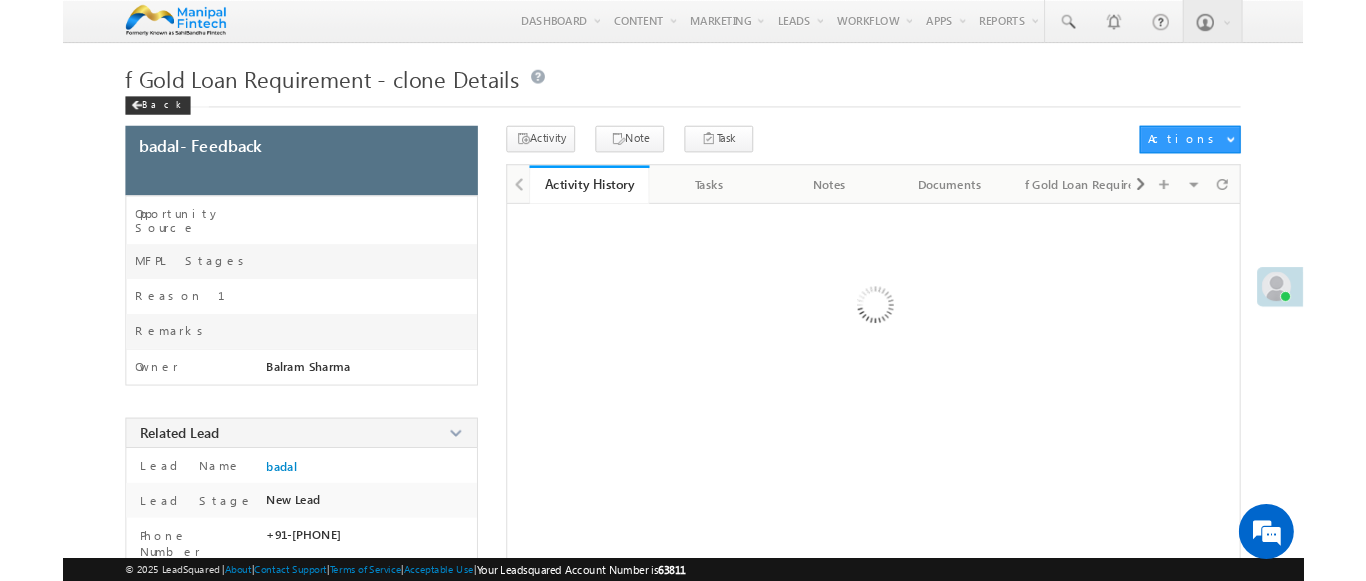 scroll, scrollTop: 0, scrollLeft: 0, axis: both 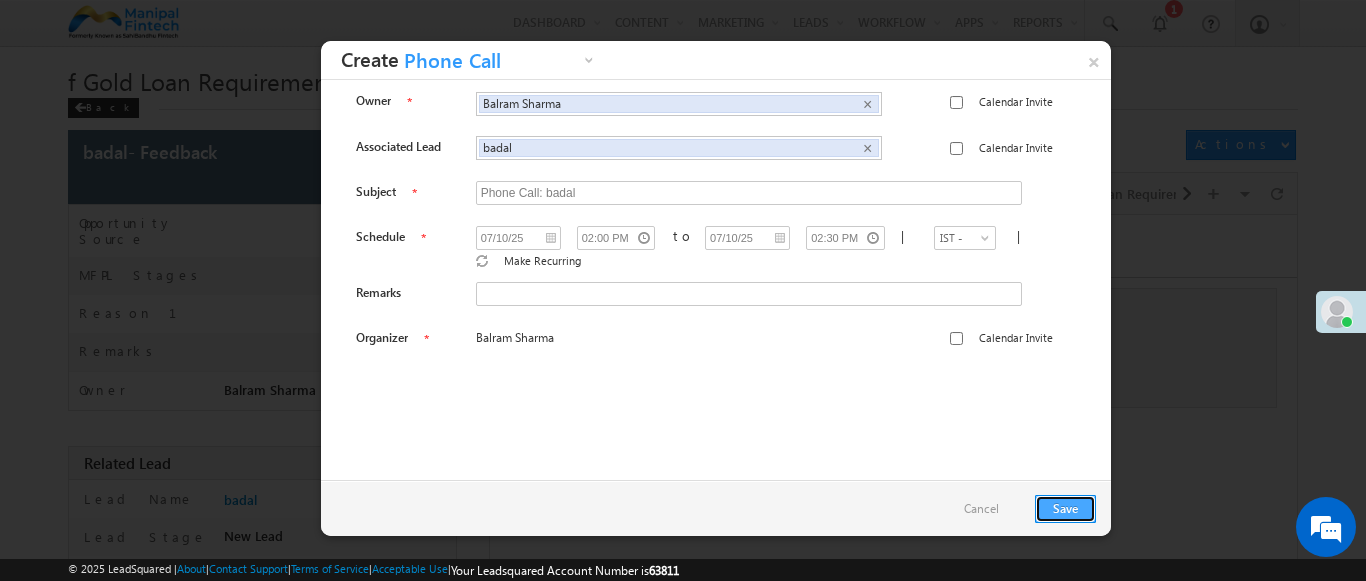 click on "Save" at bounding box center (1065, 509) 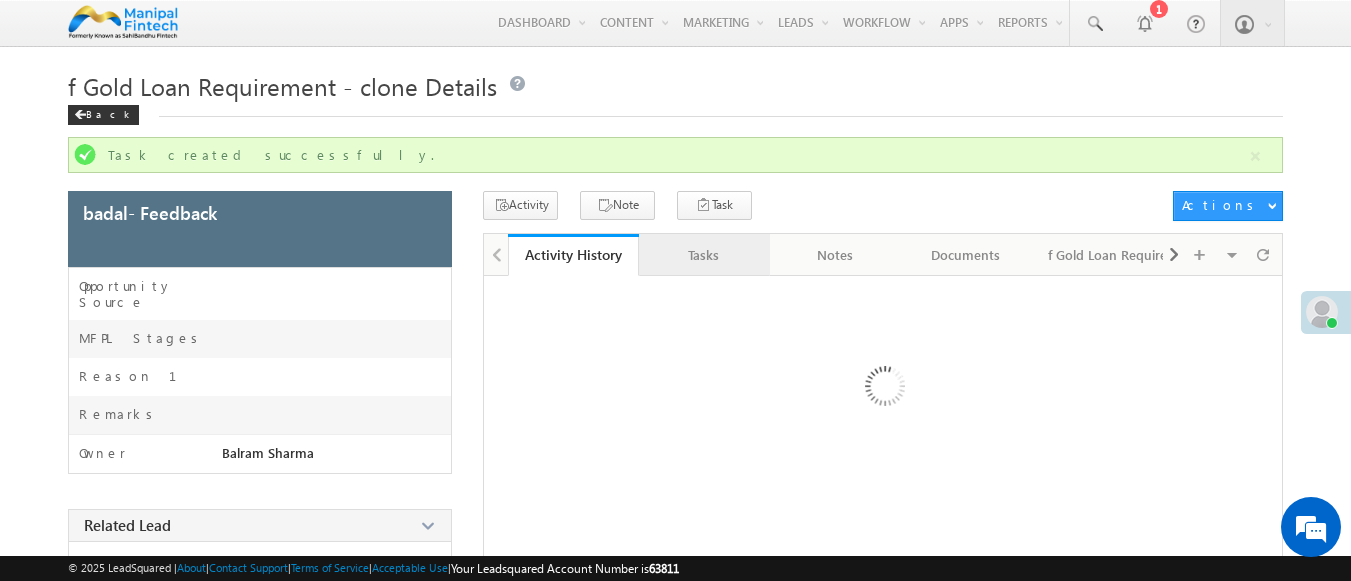 click on "Tasks" at bounding box center (703, 255) 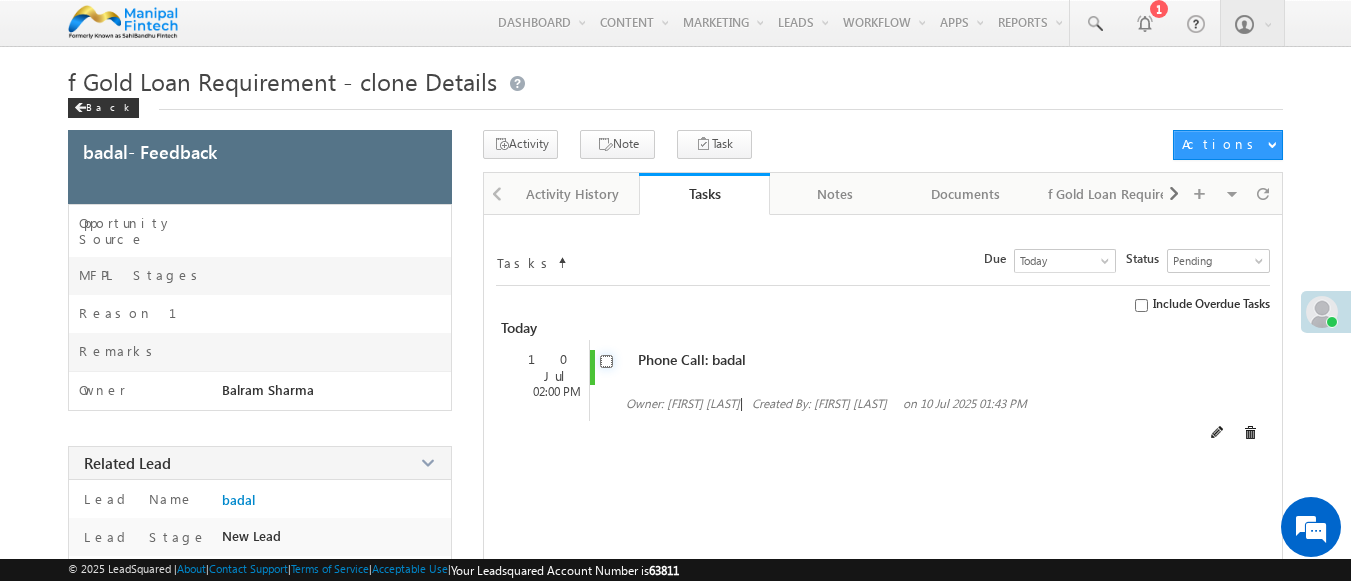 click at bounding box center [606, 361] 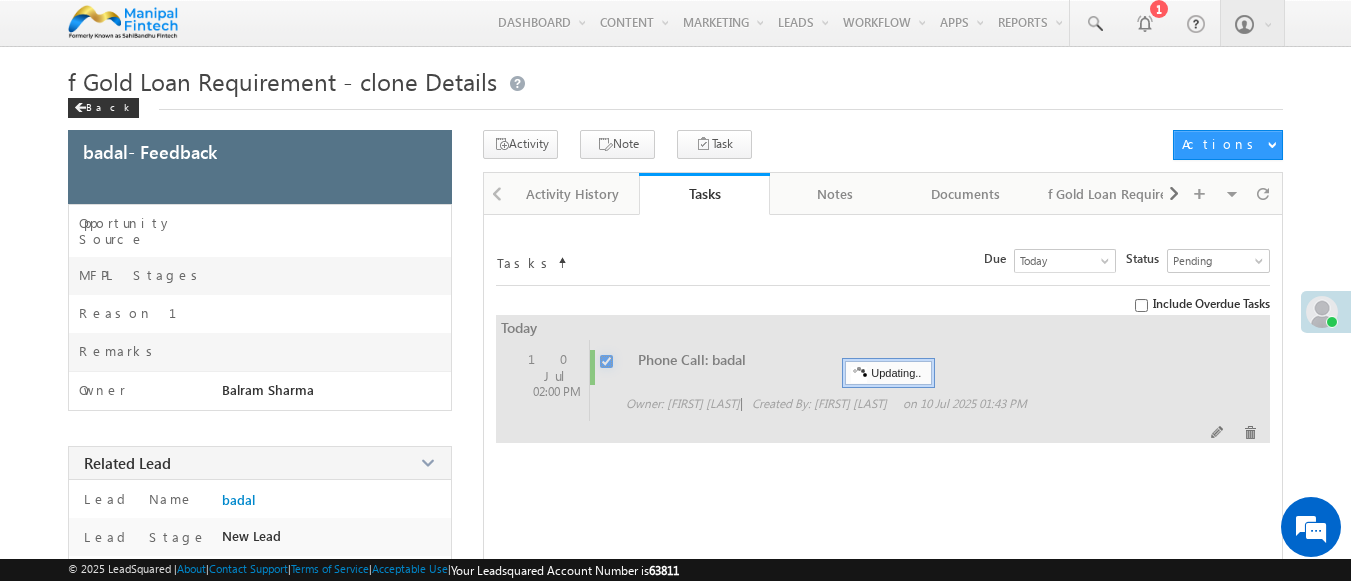 checkbox on "false" 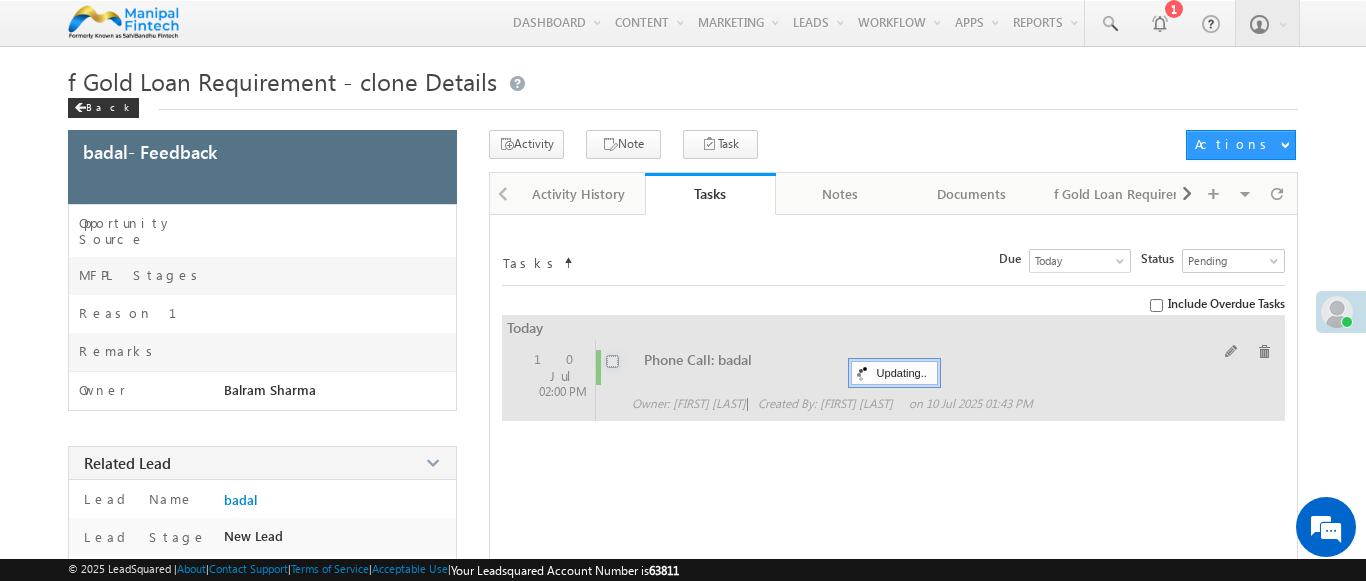 scroll, scrollTop: 0, scrollLeft: 0, axis: both 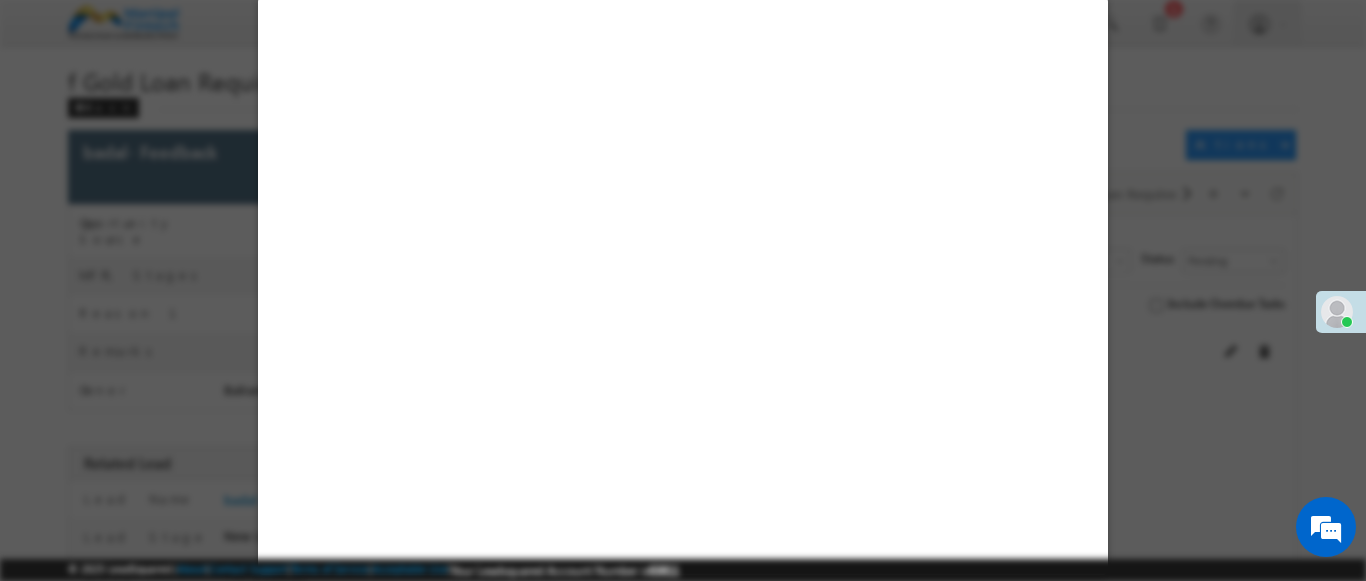 select on "Feedback" 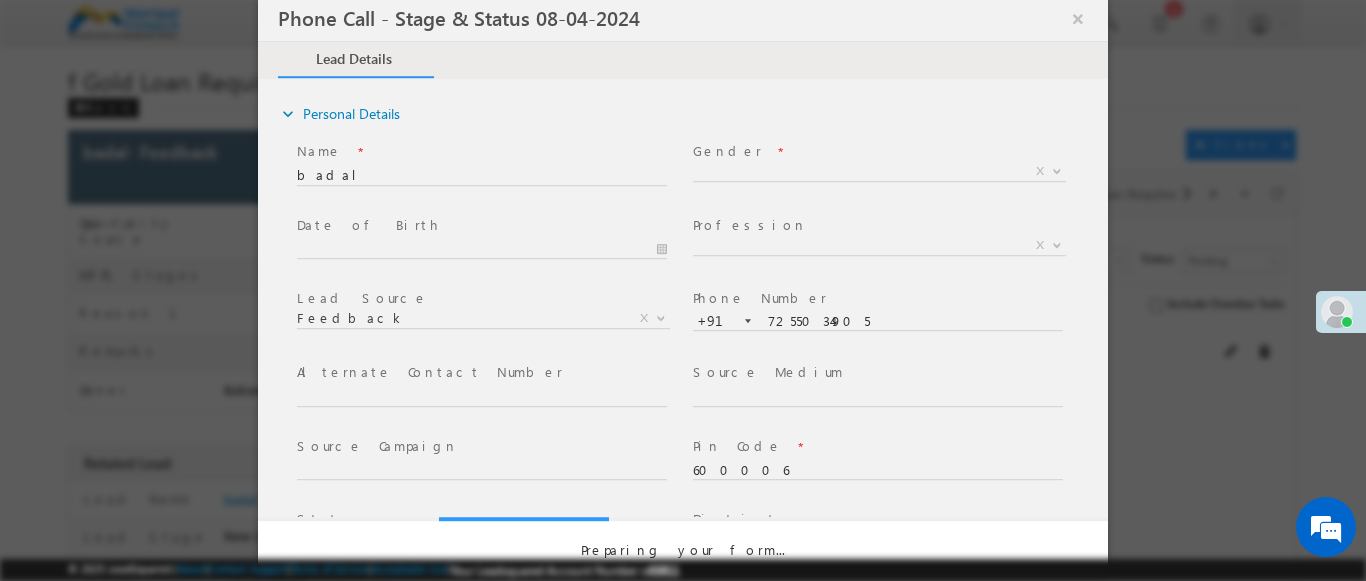 select on "Open" 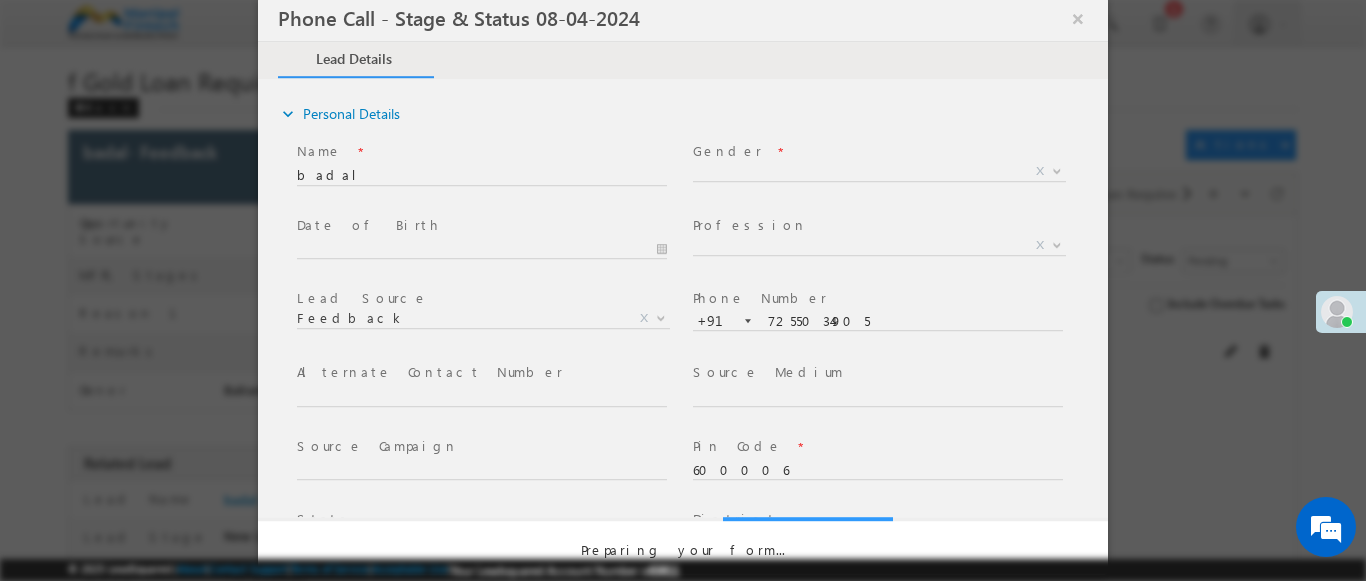 scroll, scrollTop: 0, scrollLeft: 0, axis: both 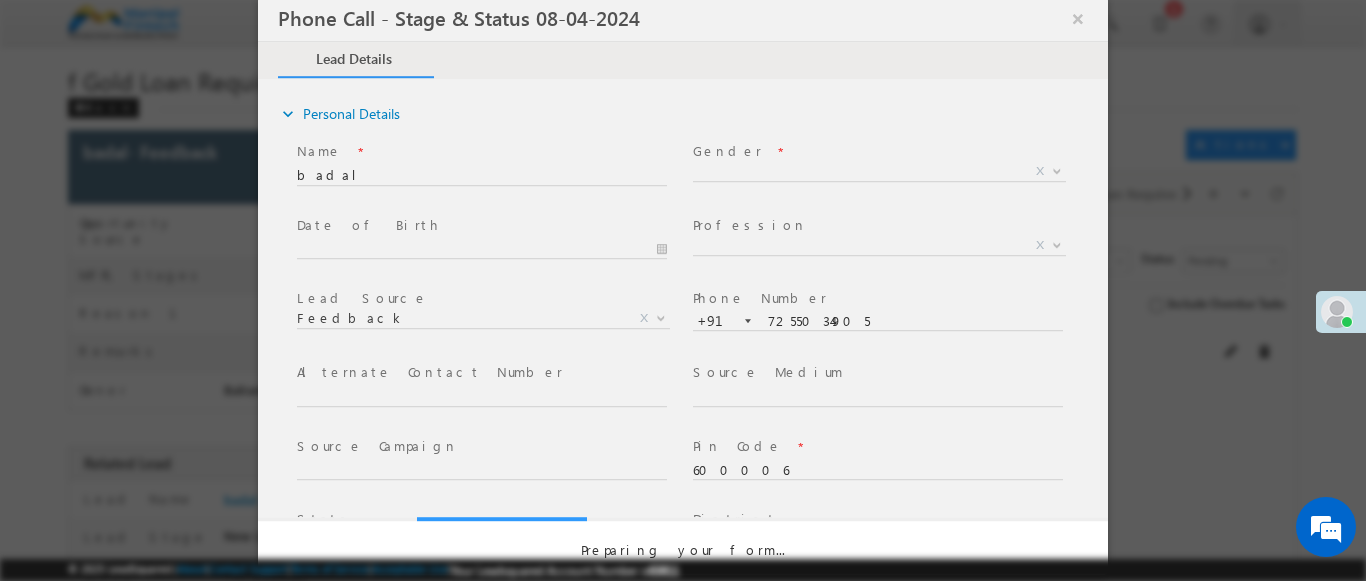 select on "Fresh Lead" 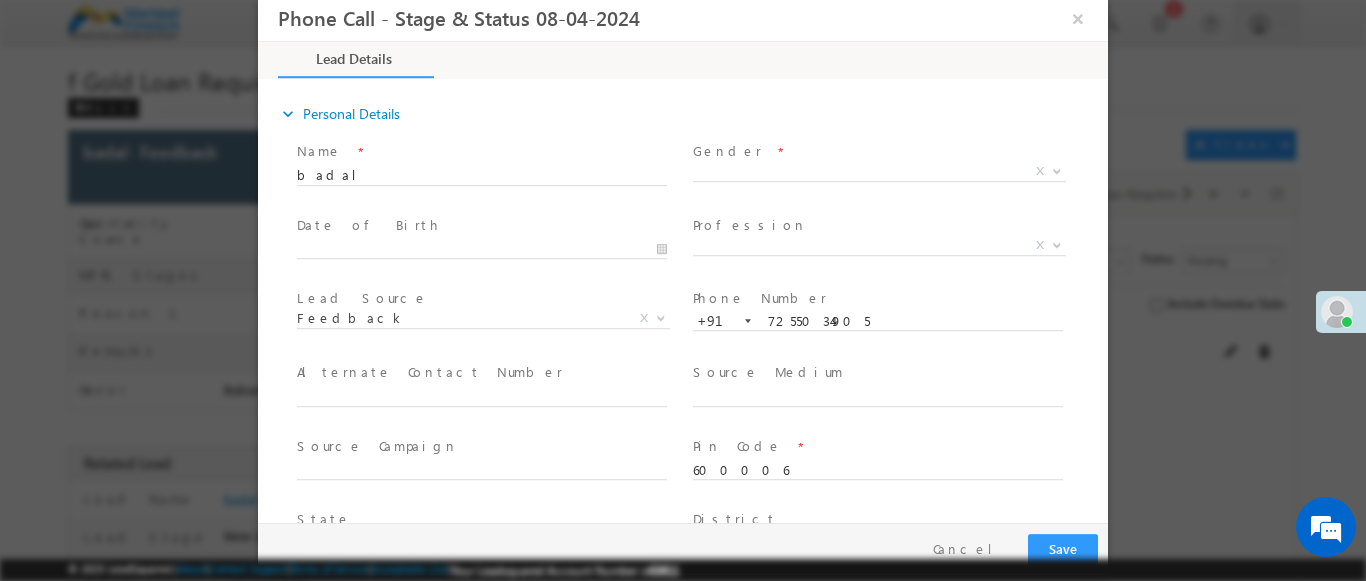 type on "07/10/25 1:43 PM" 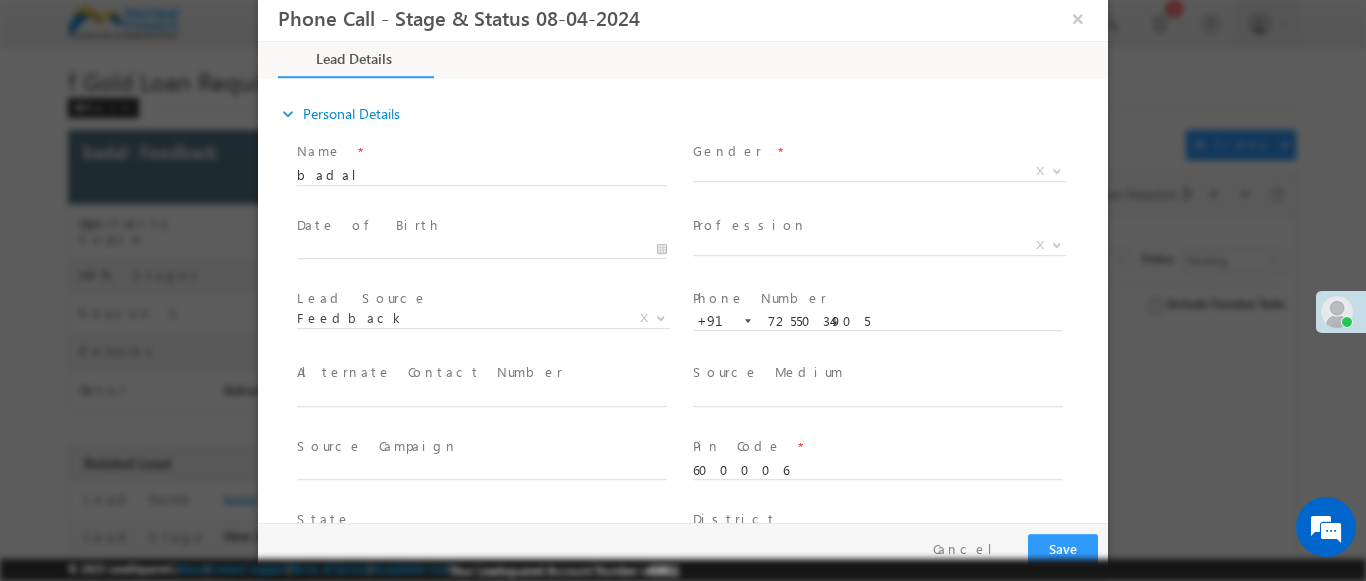 click at bounding box center [1057, 170] 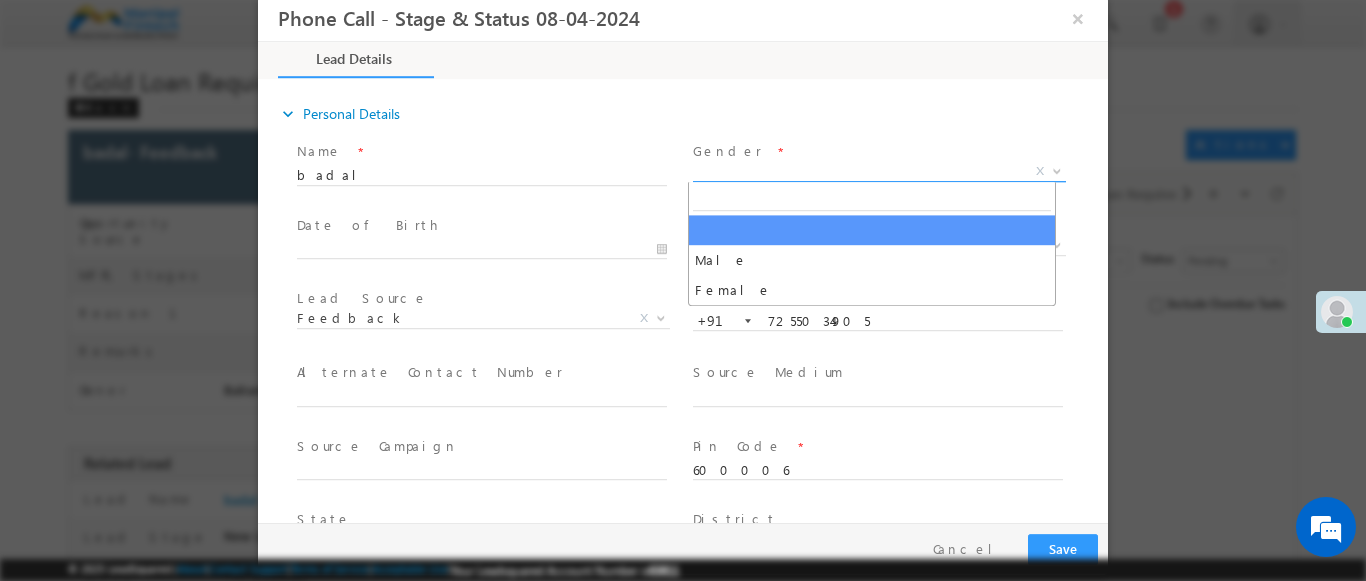 select on "Male" 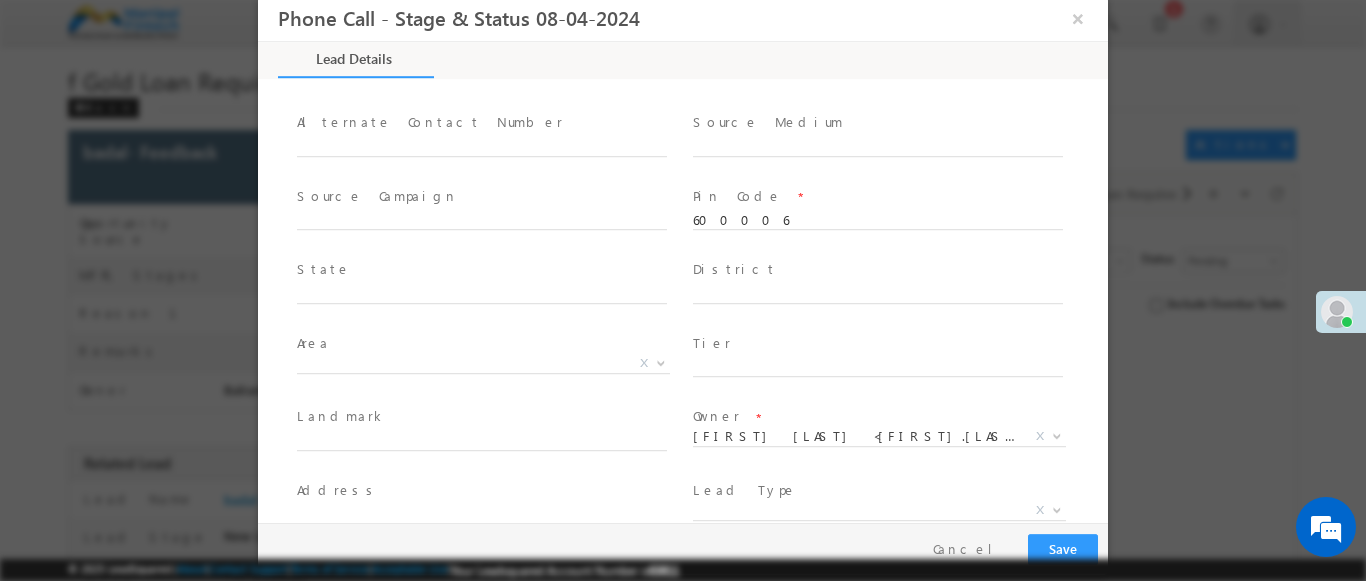 click at bounding box center [1057, 509] 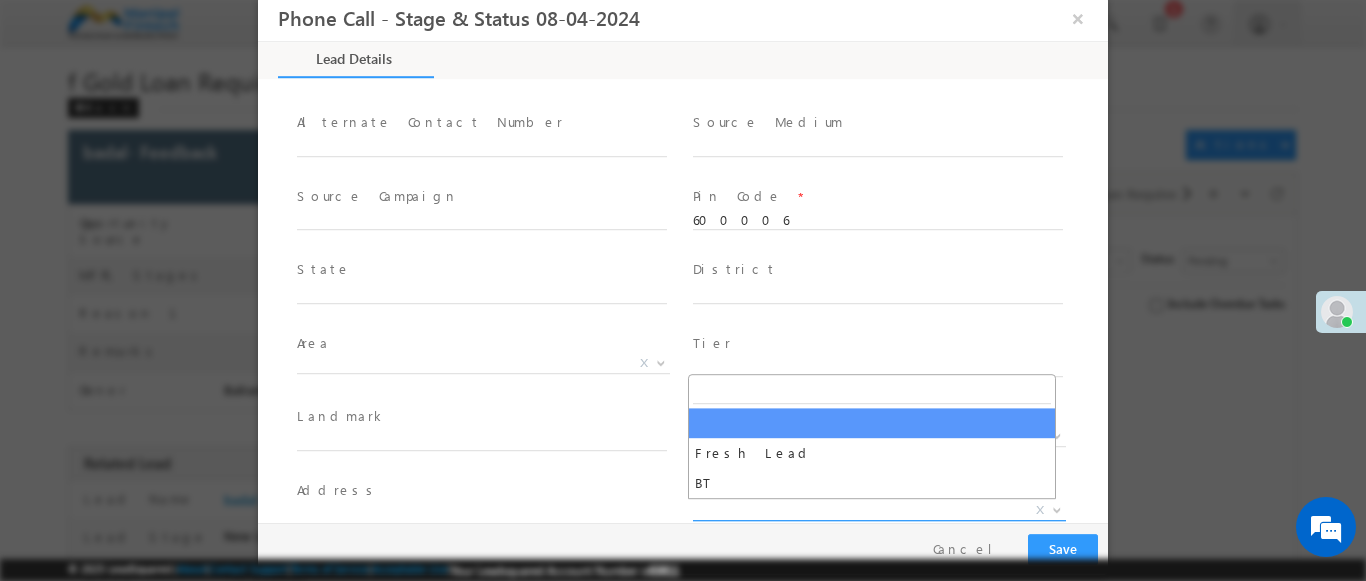 select on "BT" 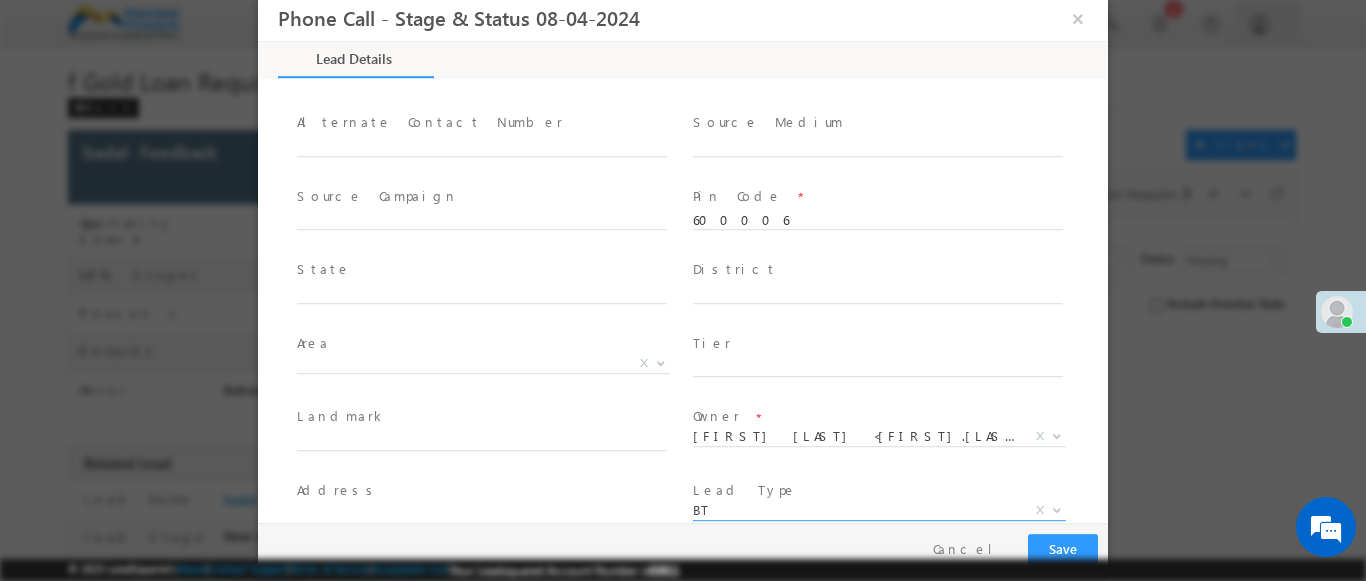 scroll, scrollTop: 324, scrollLeft: 0, axis: vertical 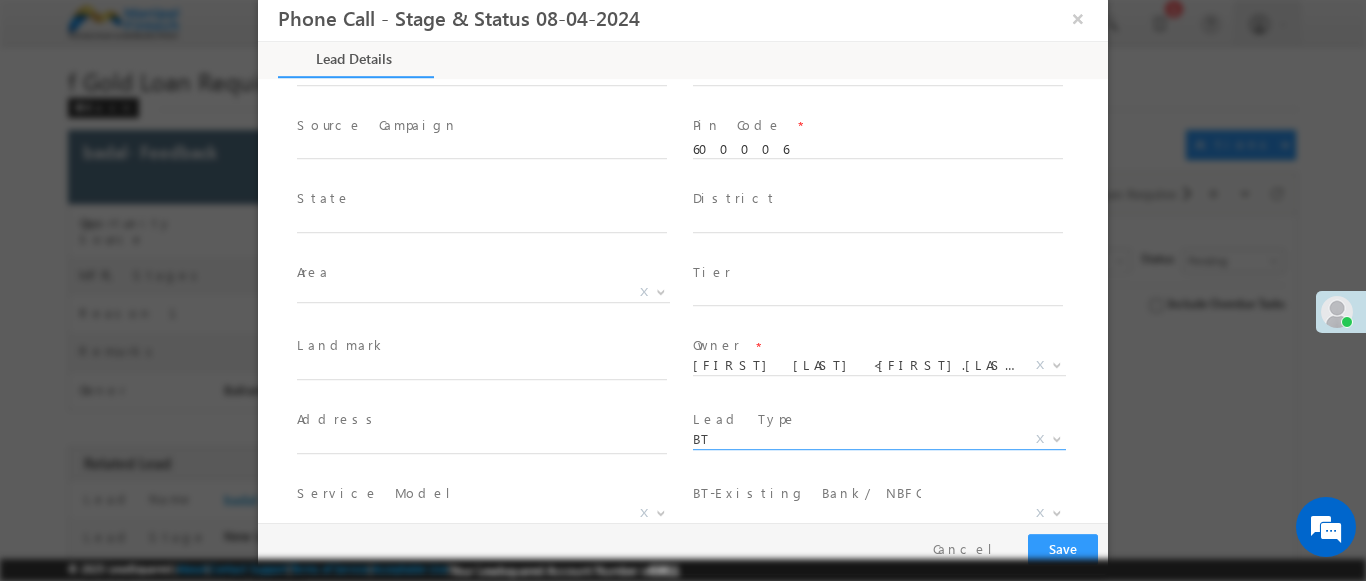 click at bounding box center [661, 512] 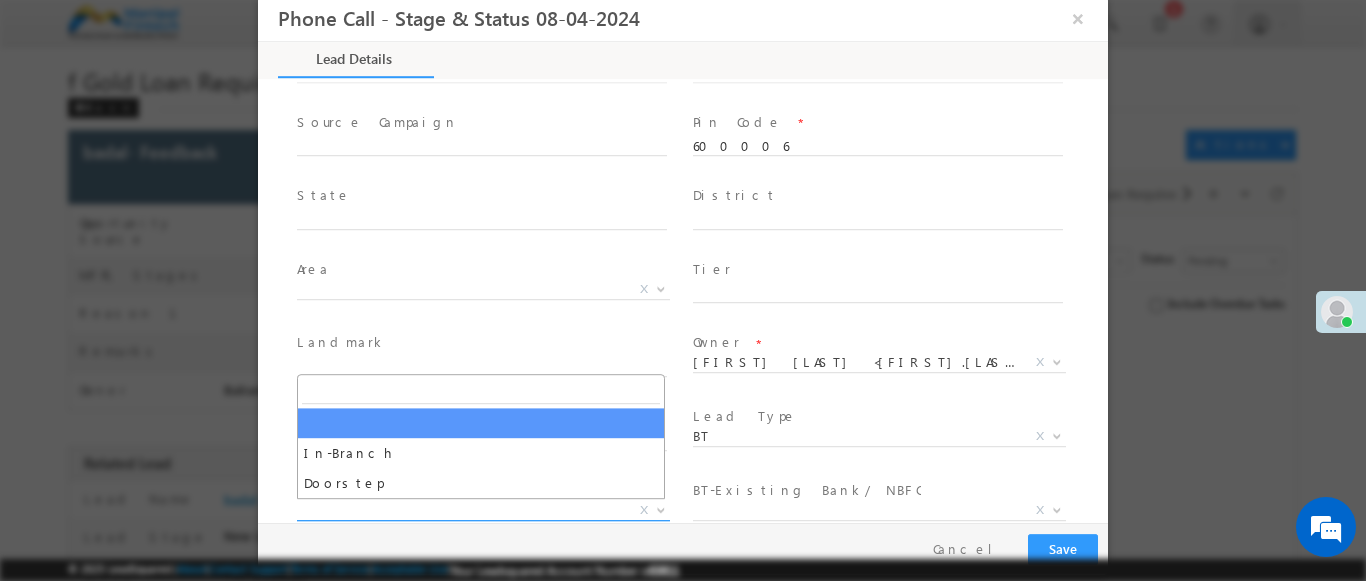 select on "In-Branch" 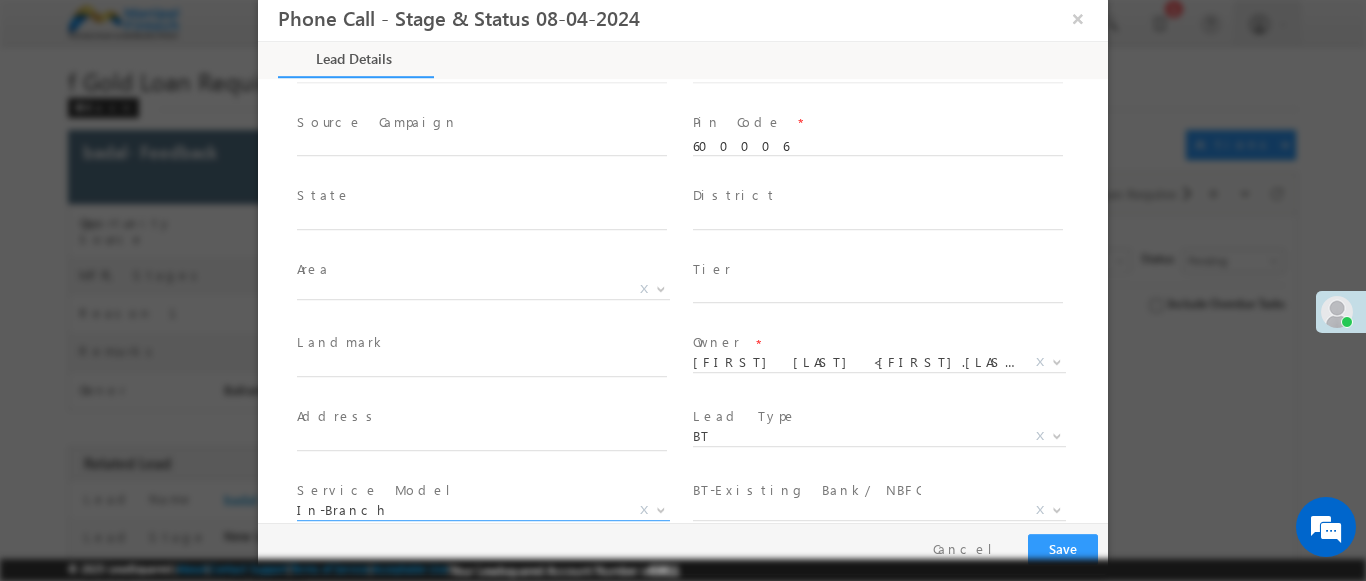 scroll, scrollTop: 3, scrollLeft: 0, axis: vertical 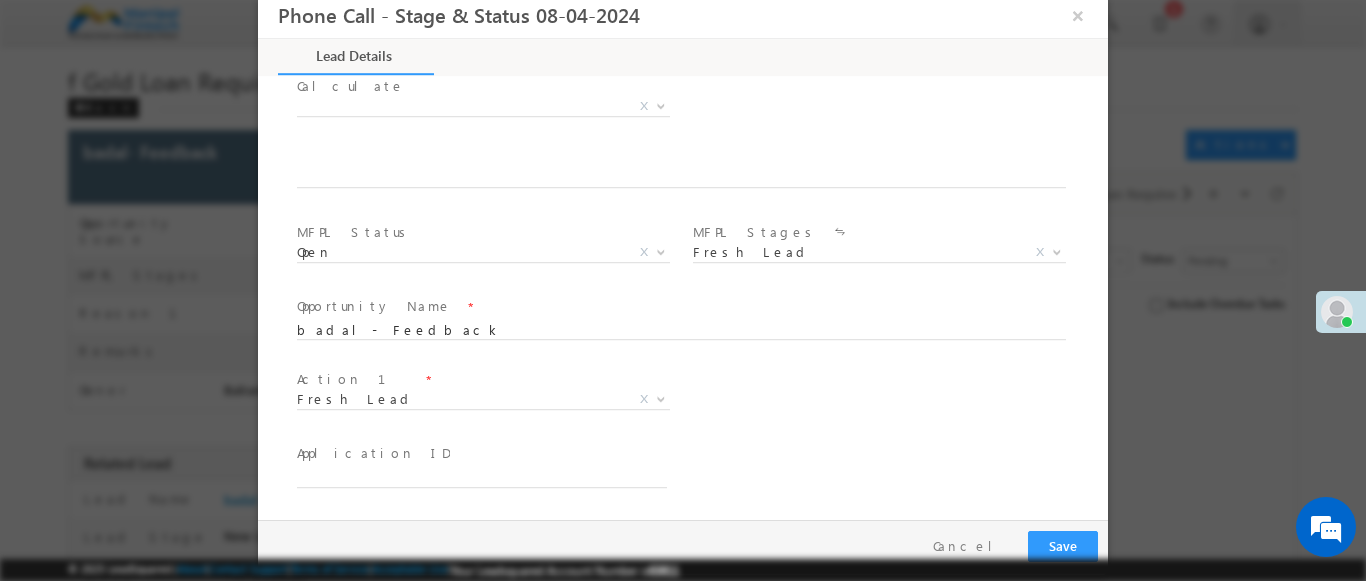 click at bounding box center (661, 398) 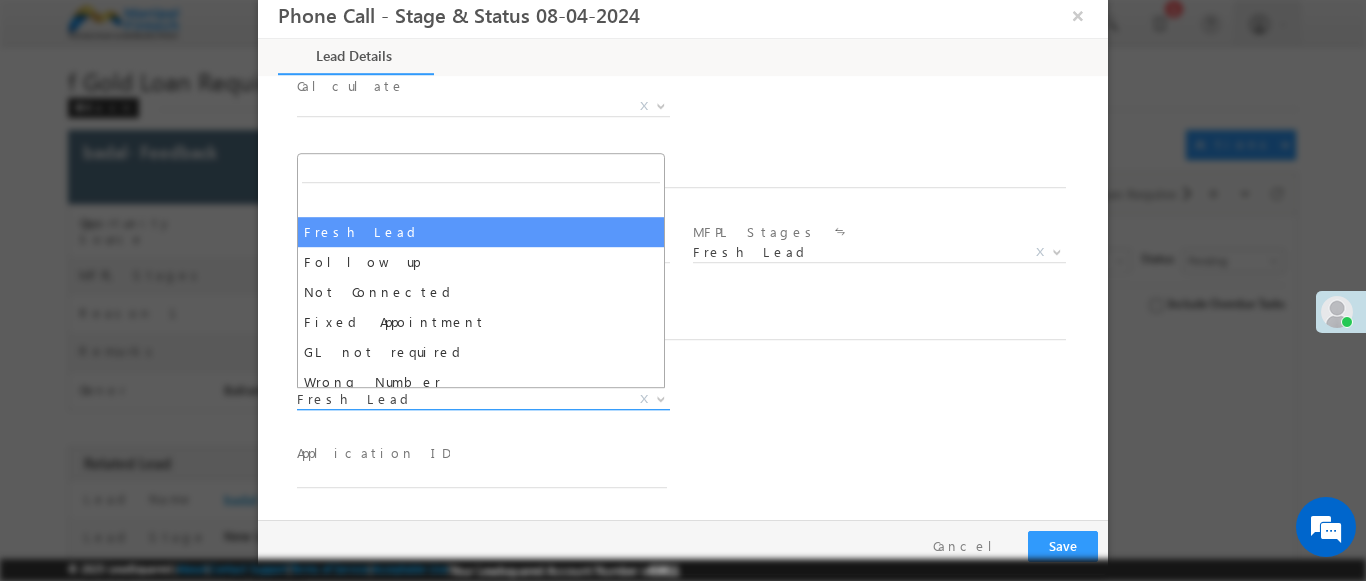 scroll, scrollTop: 120, scrollLeft: 0, axis: vertical 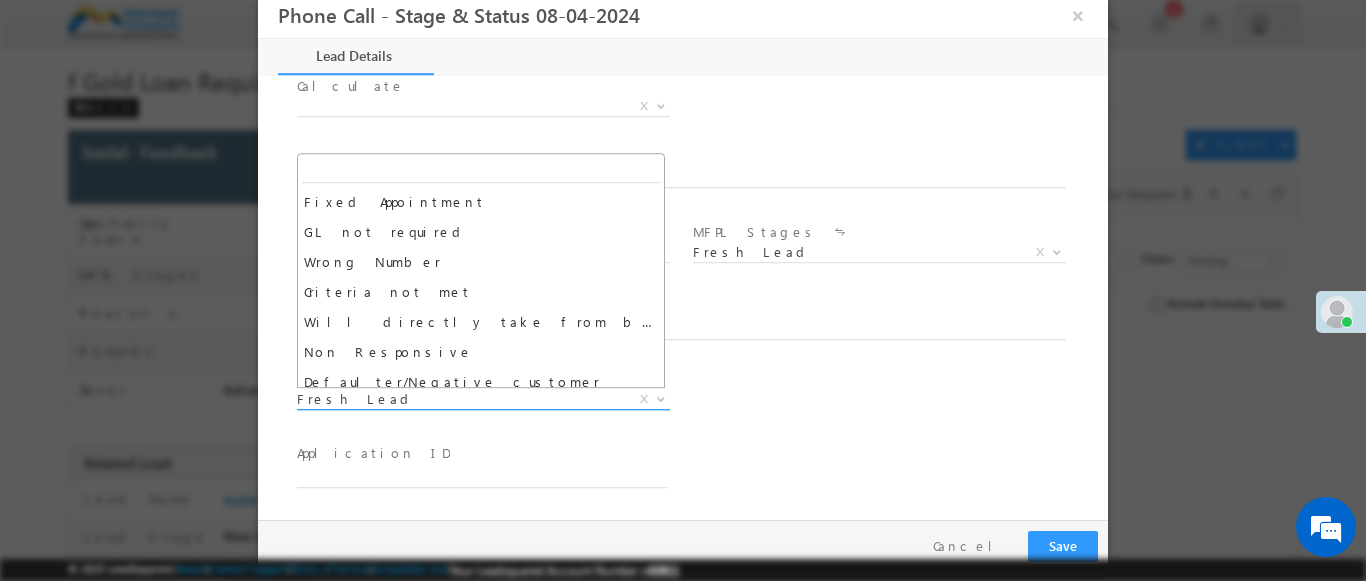 select on "Fixed Appointment" 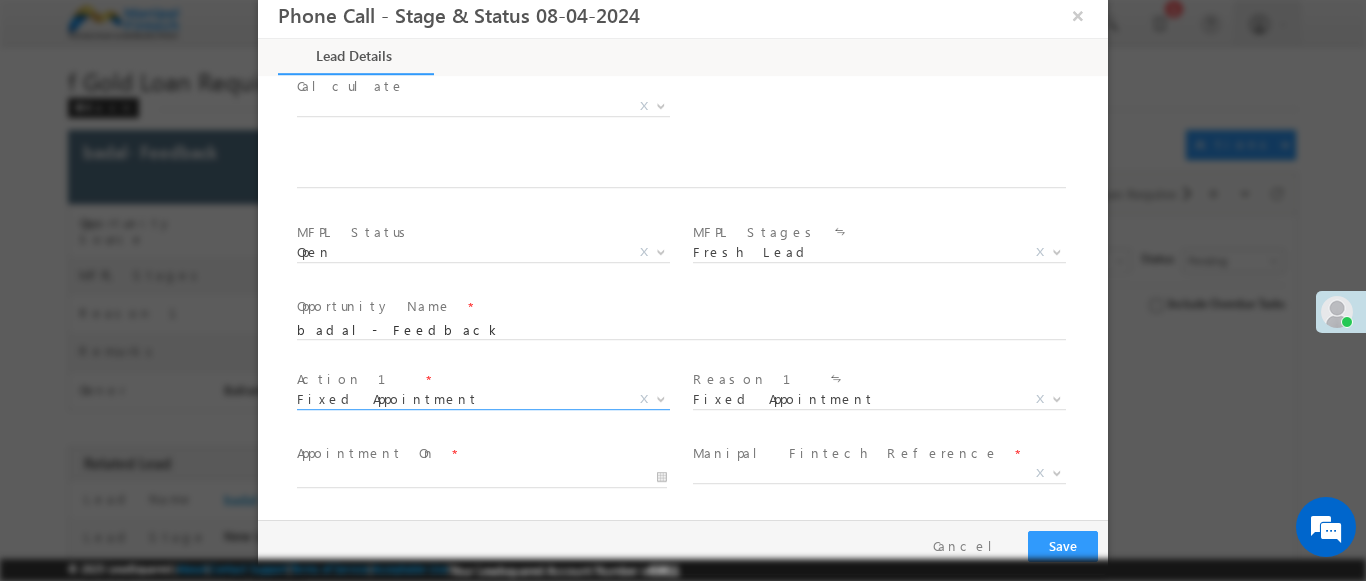 scroll, scrollTop: 739, scrollLeft: 0, axis: vertical 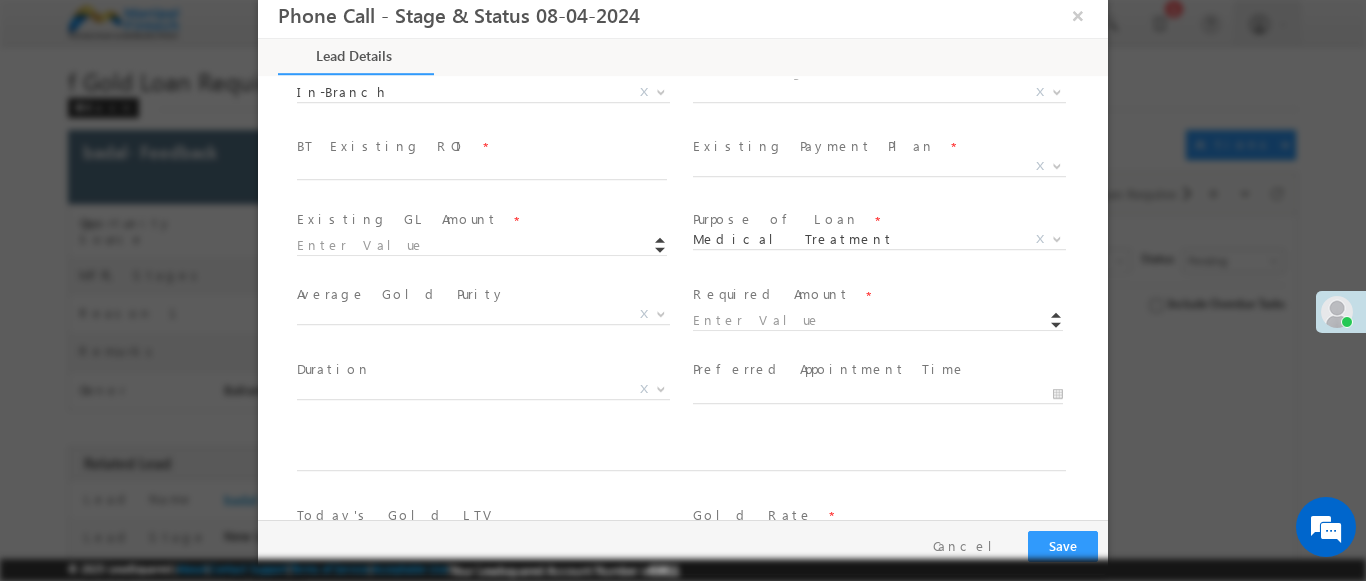 click at bounding box center (1057, 91) 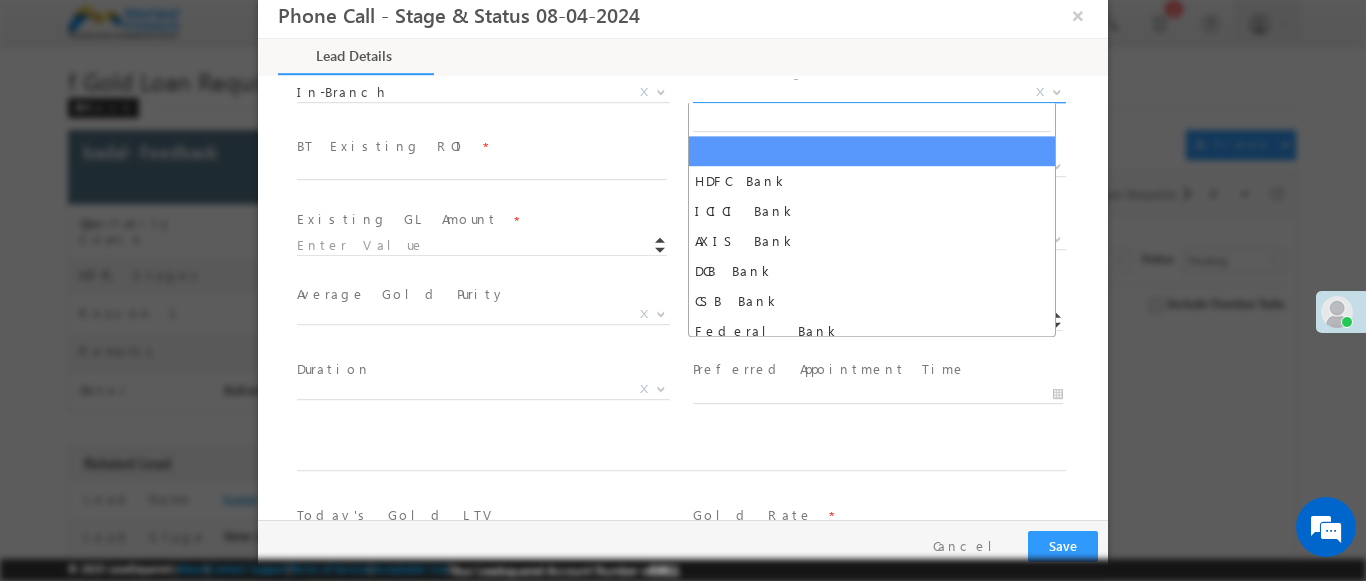scroll, scrollTop: 90, scrollLeft: 0, axis: vertical 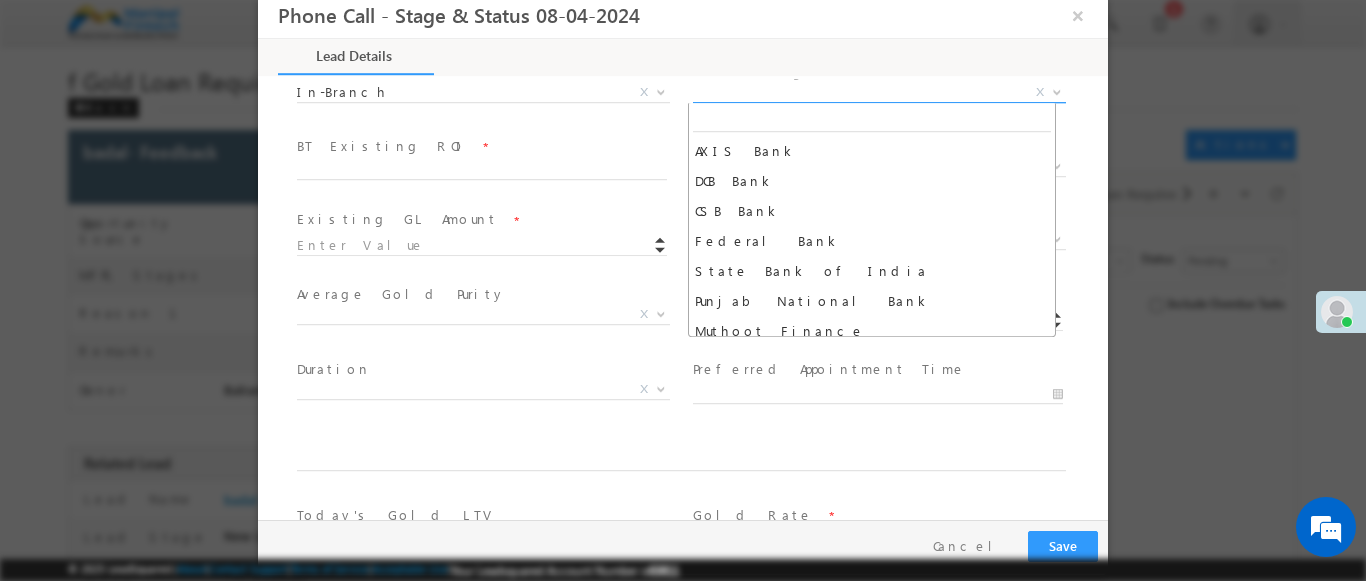 select on "AXIS Bank" 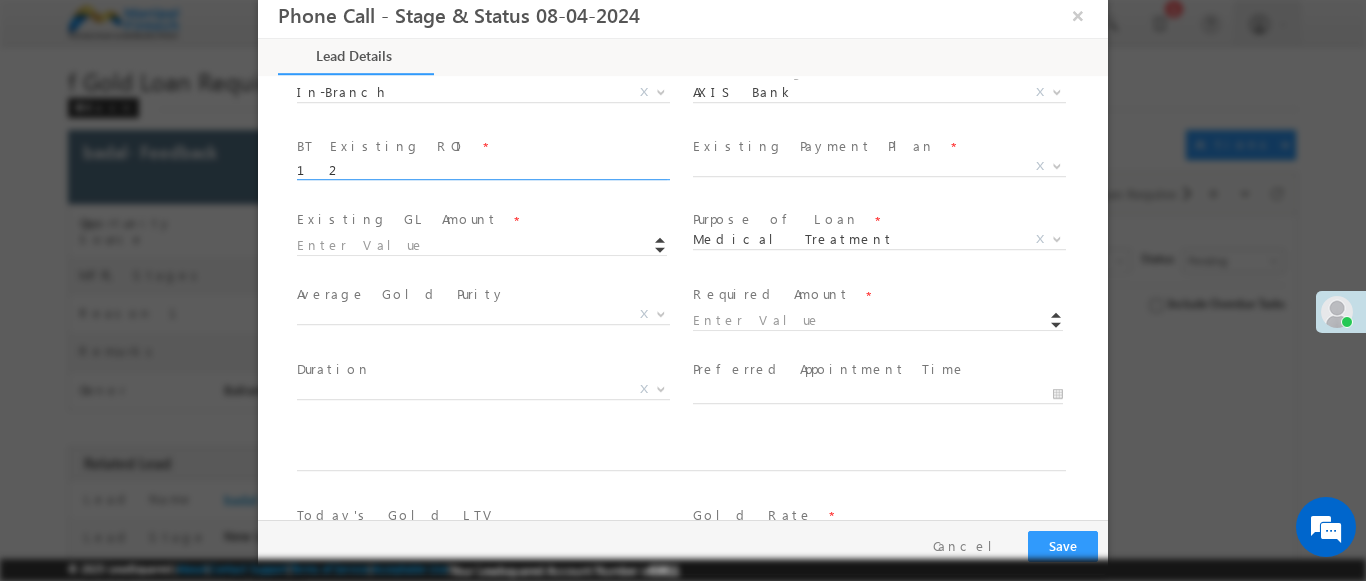 scroll, scrollTop: 813, scrollLeft: 0, axis: vertical 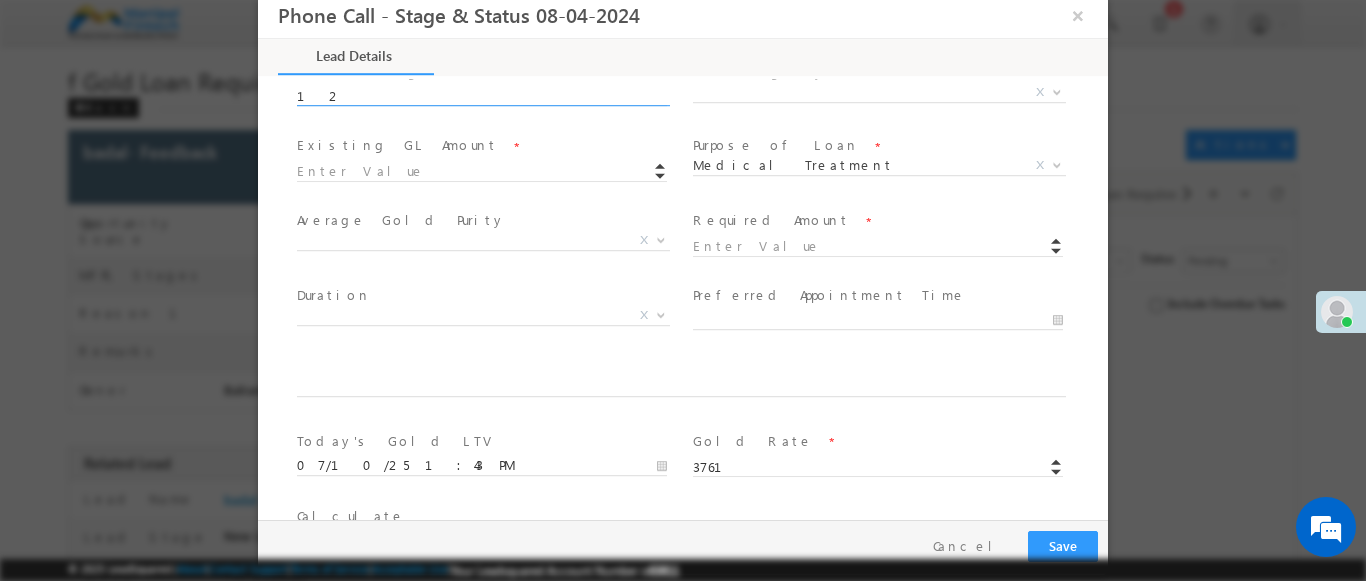 type on "12" 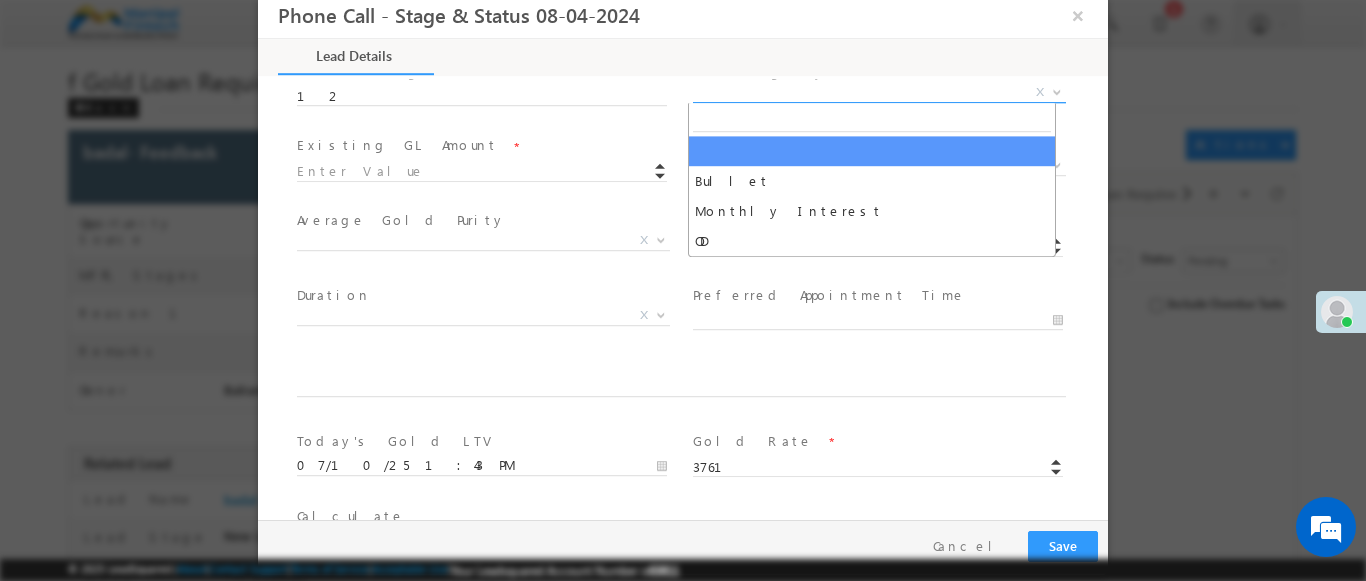 select on "Monthly Interest" 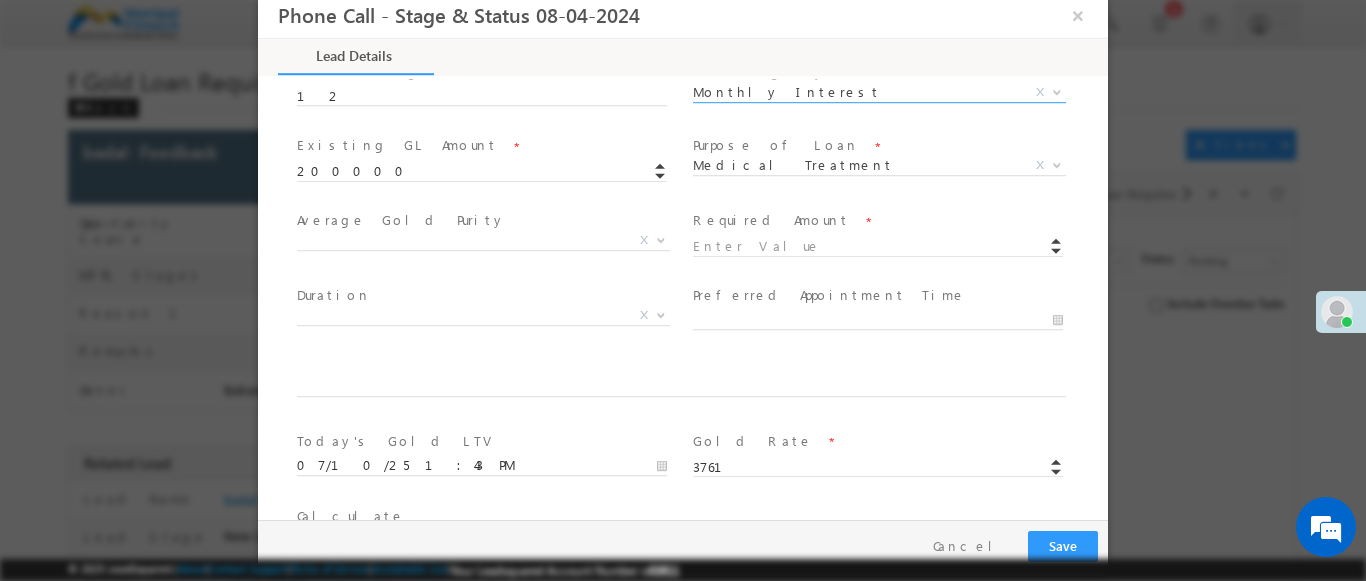 scroll, scrollTop: 3, scrollLeft: 0, axis: vertical 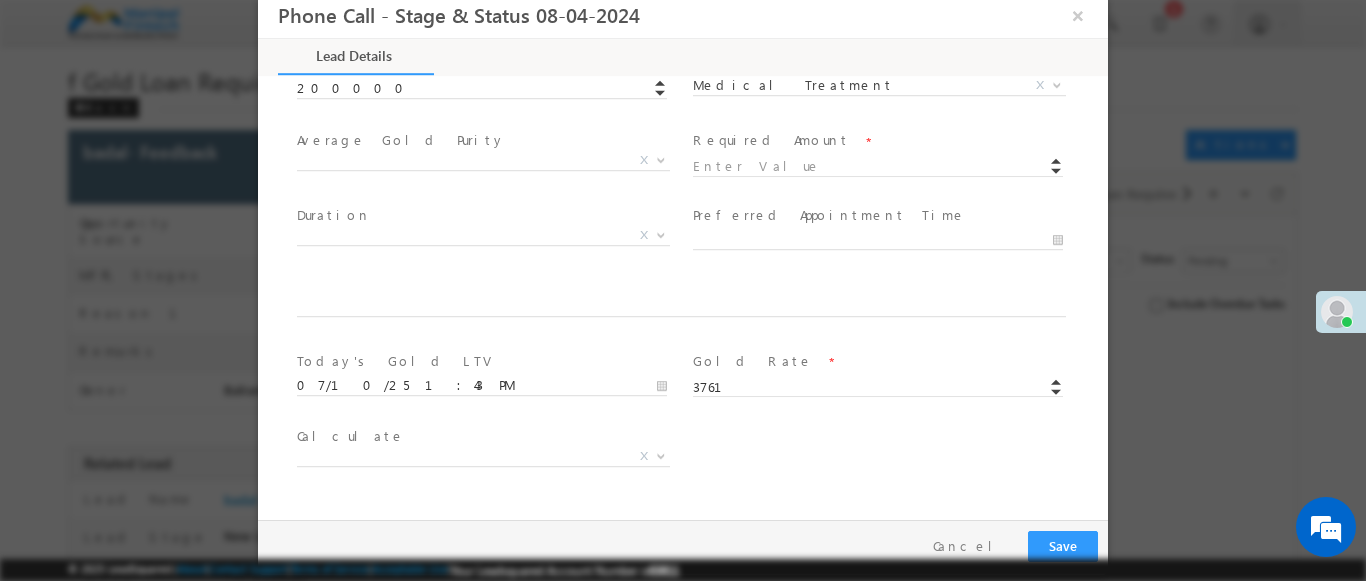 type on "200000.00" 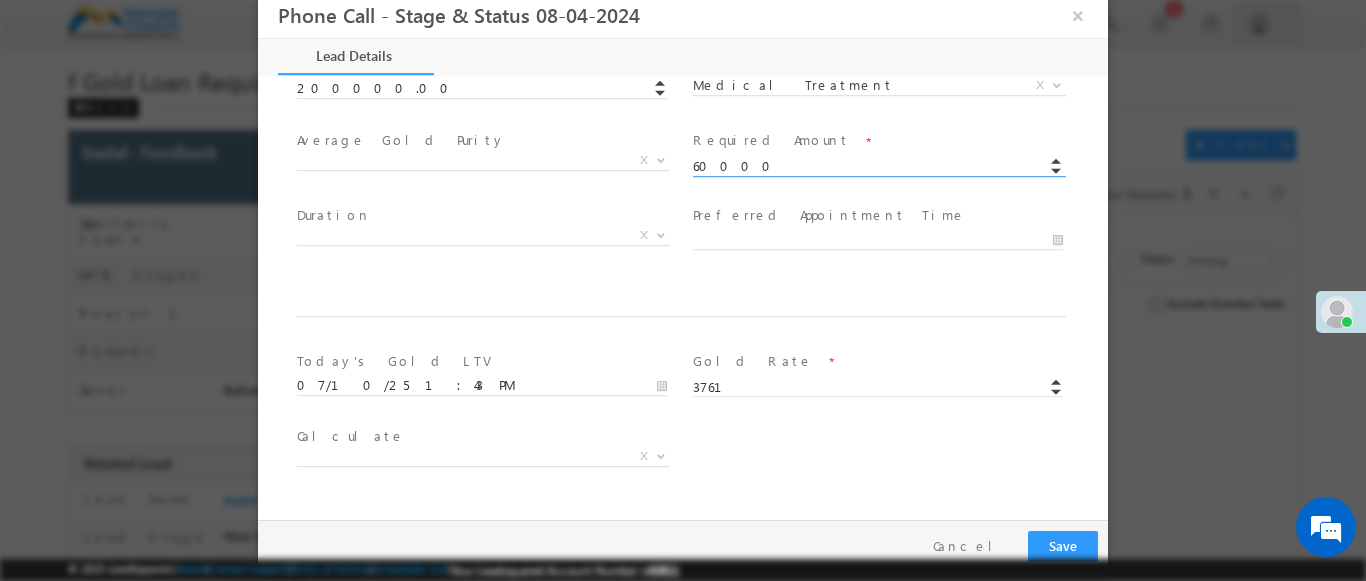 scroll, scrollTop: 3, scrollLeft: 0, axis: vertical 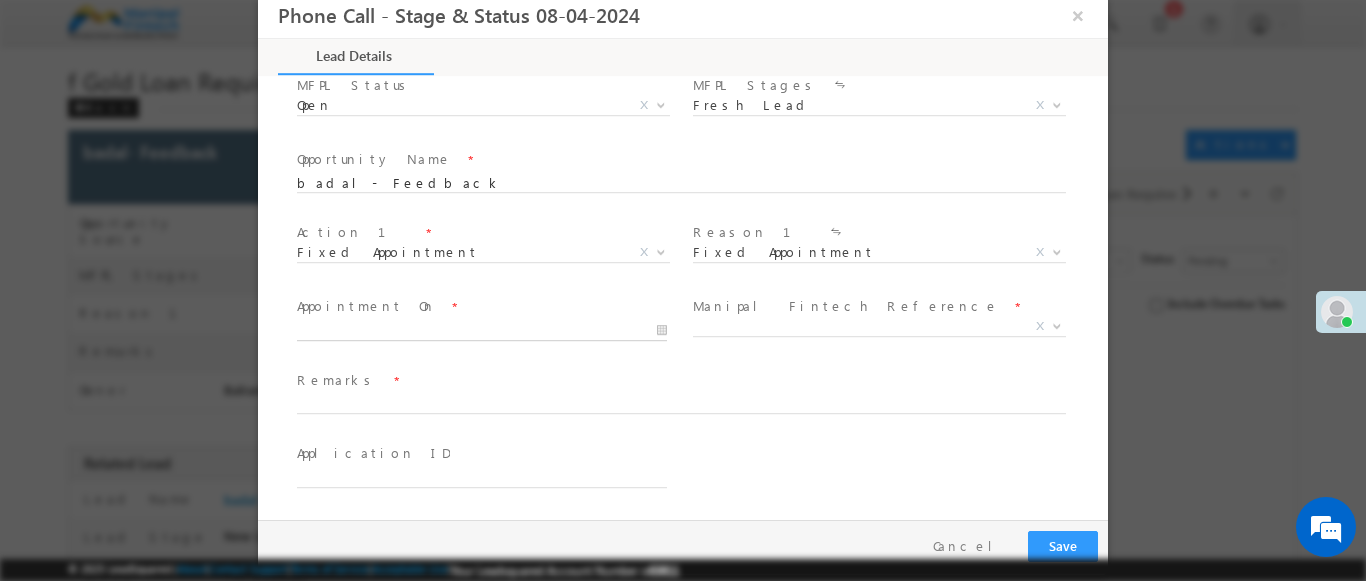 click at bounding box center [482, 331] 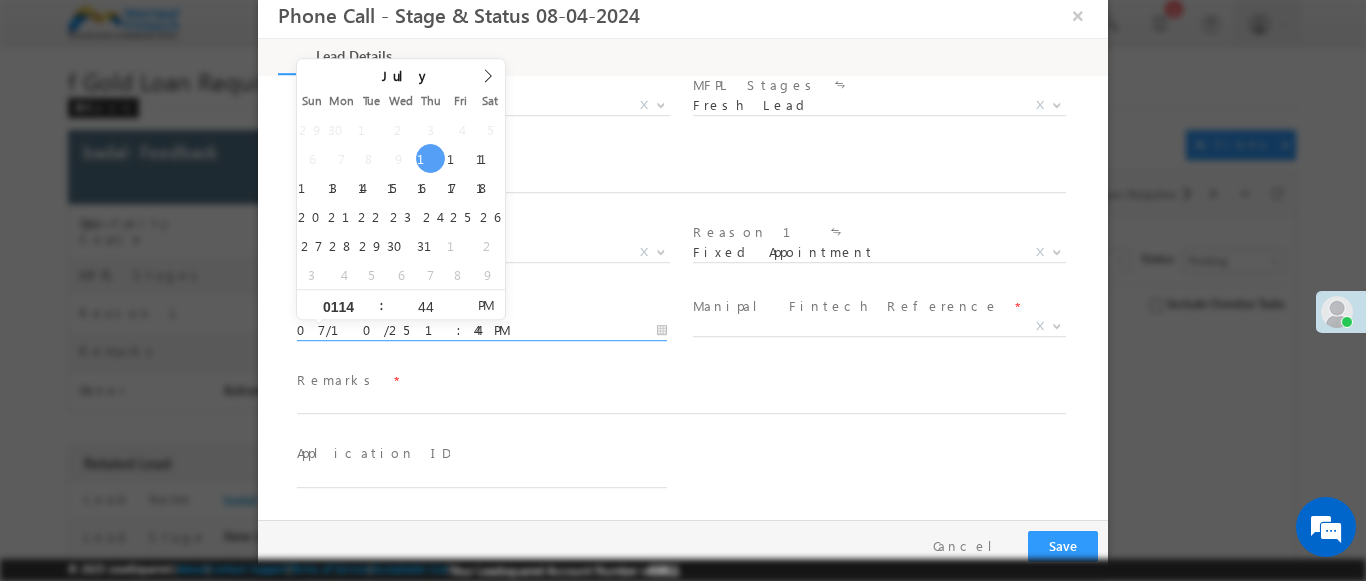 type on "0114" 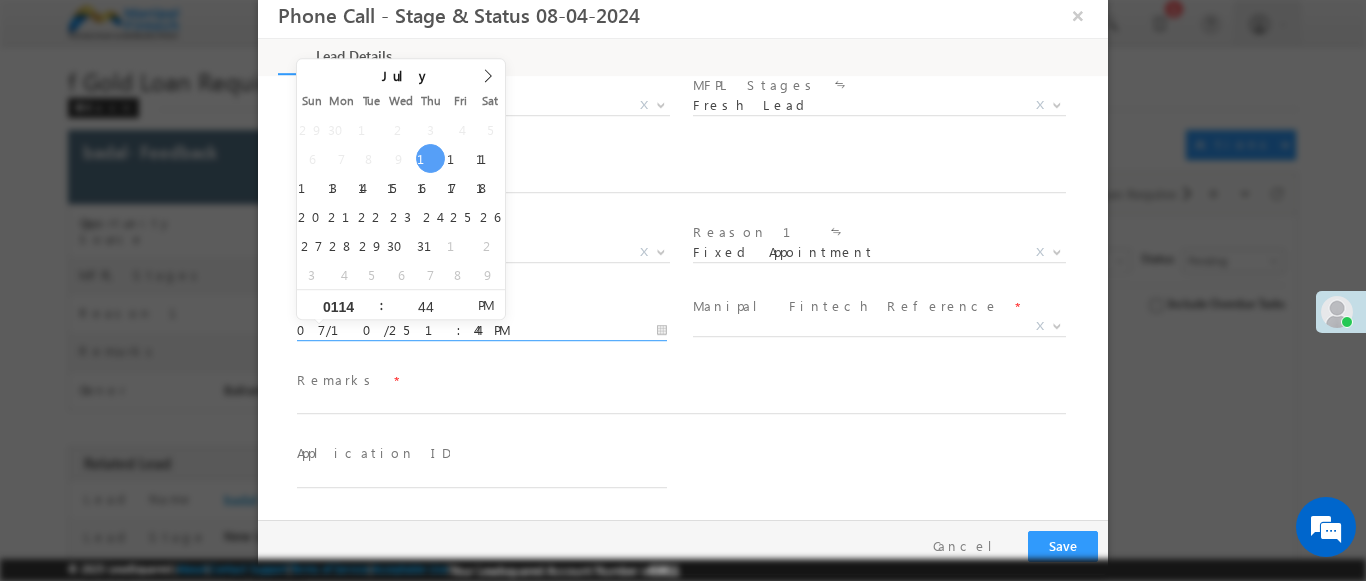 type on "07/10/25 2:44 PM" 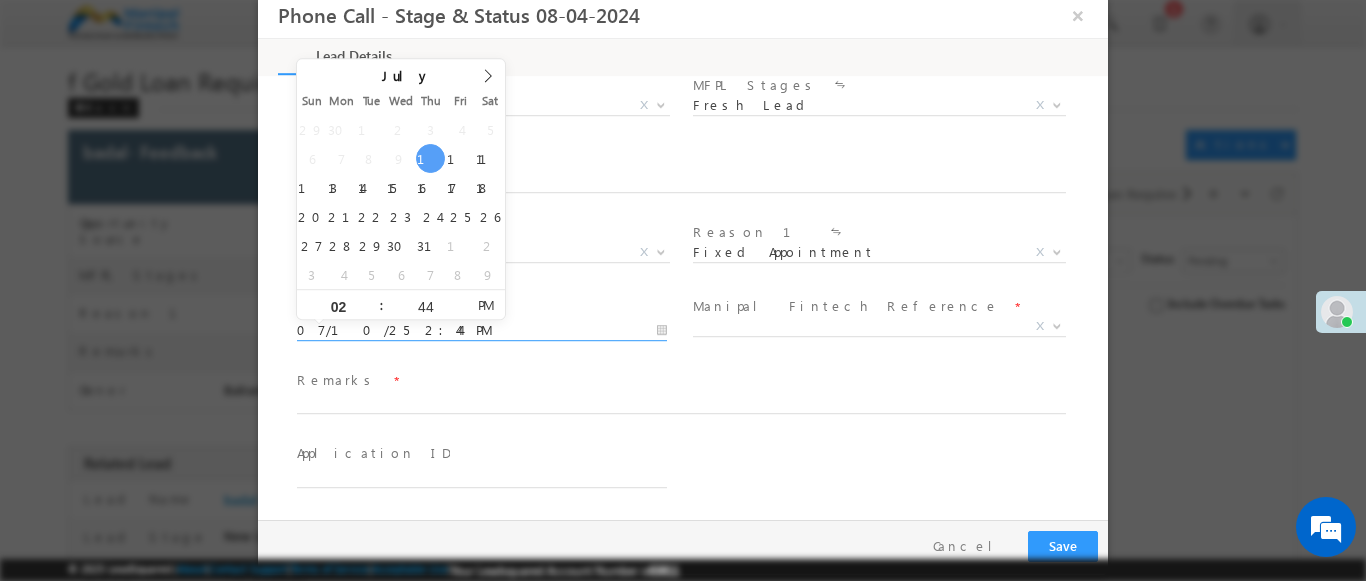 click at bounding box center [1057, 325] 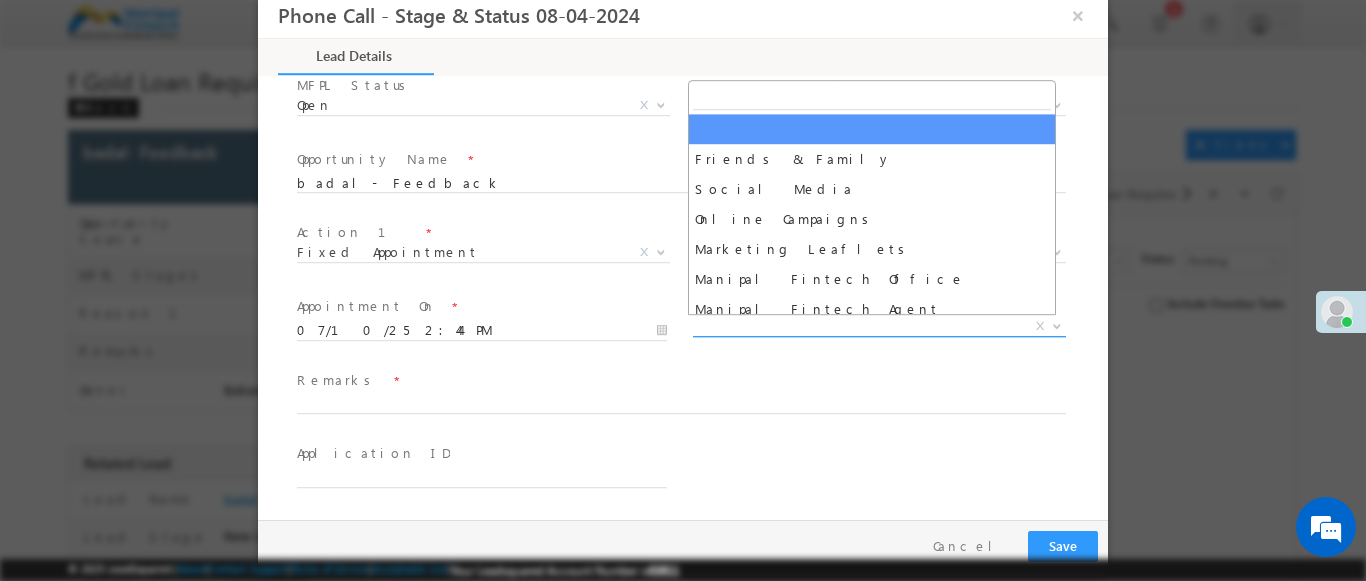 select on "Friends & Family" 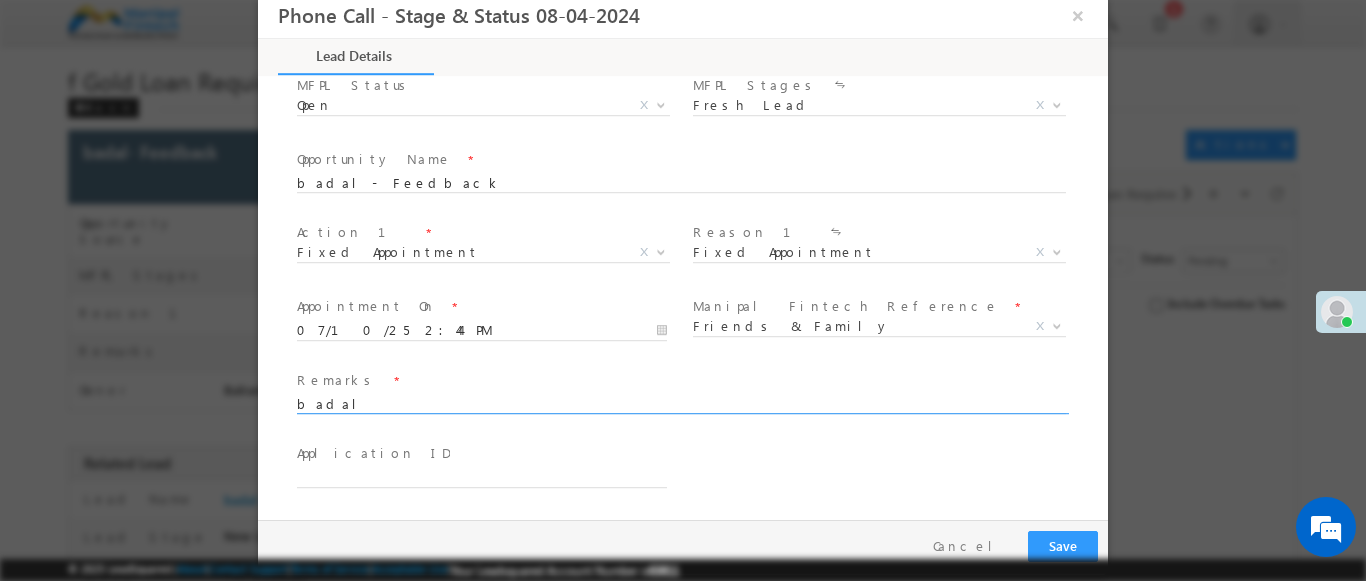 type on "badal" 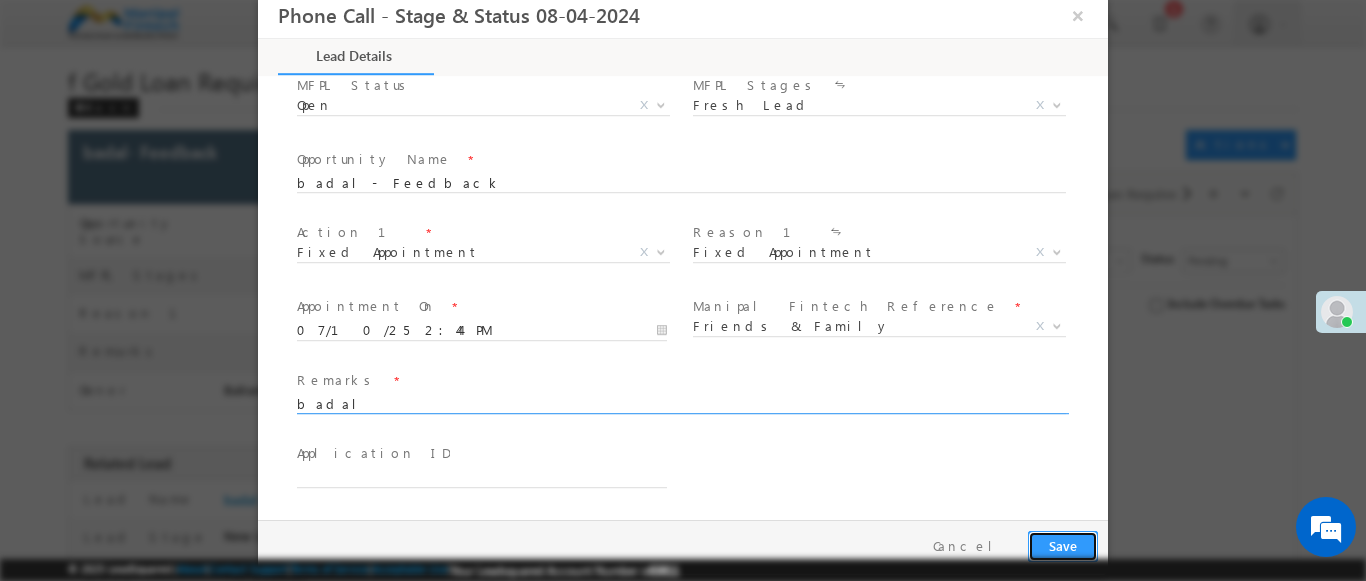 click on "Save" at bounding box center (1063, 546) 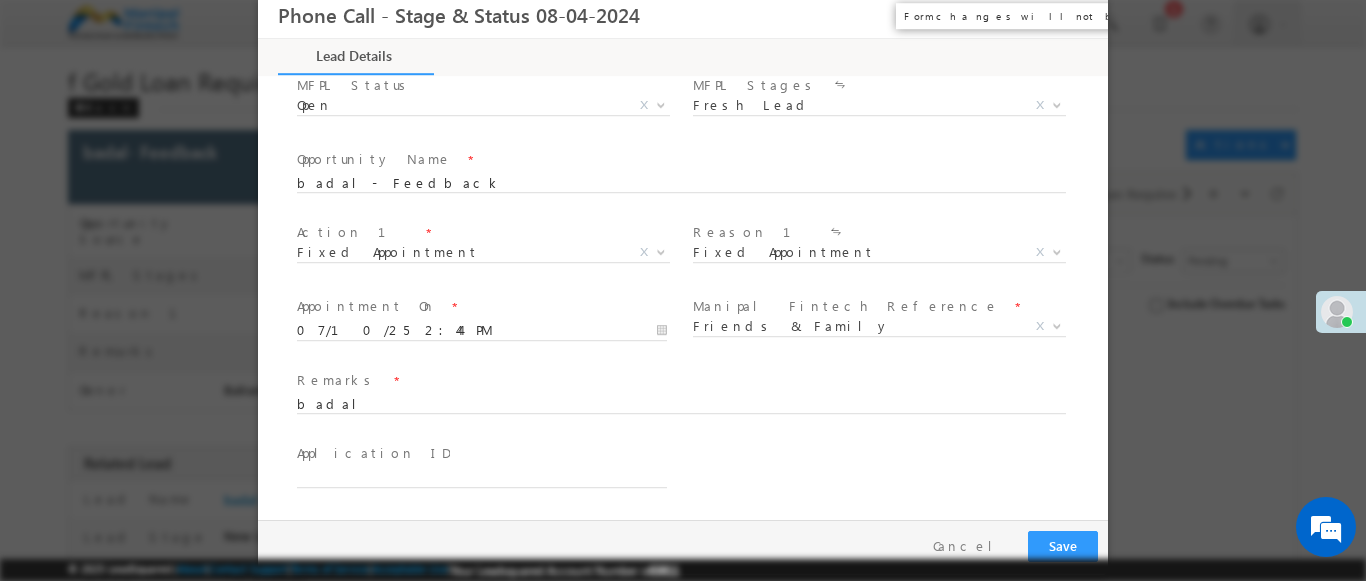 click on "×" at bounding box center (1078, 15) 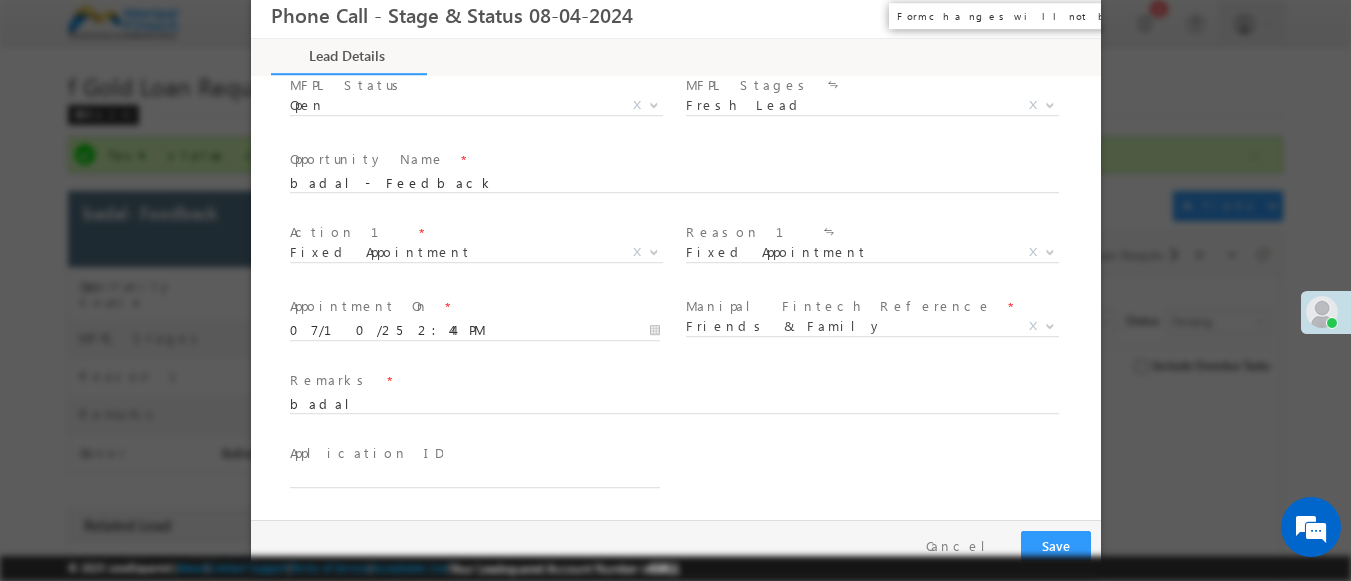 scroll, scrollTop: 0, scrollLeft: 0, axis: both 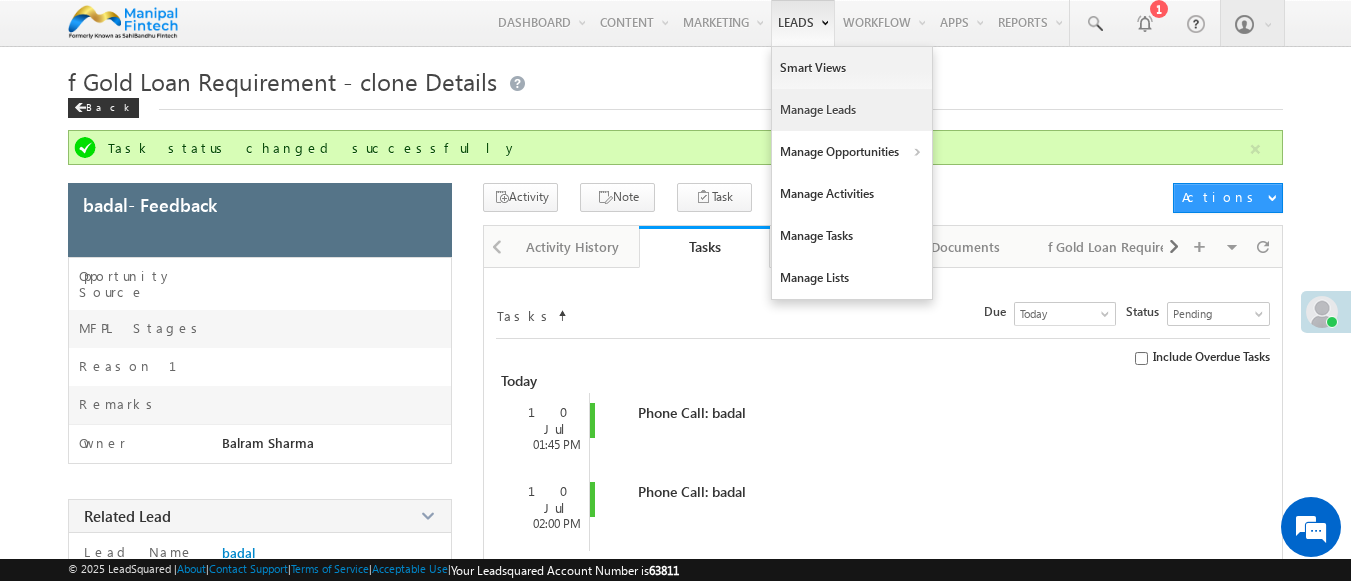 click on "Manage Leads" at bounding box center [852, 110] 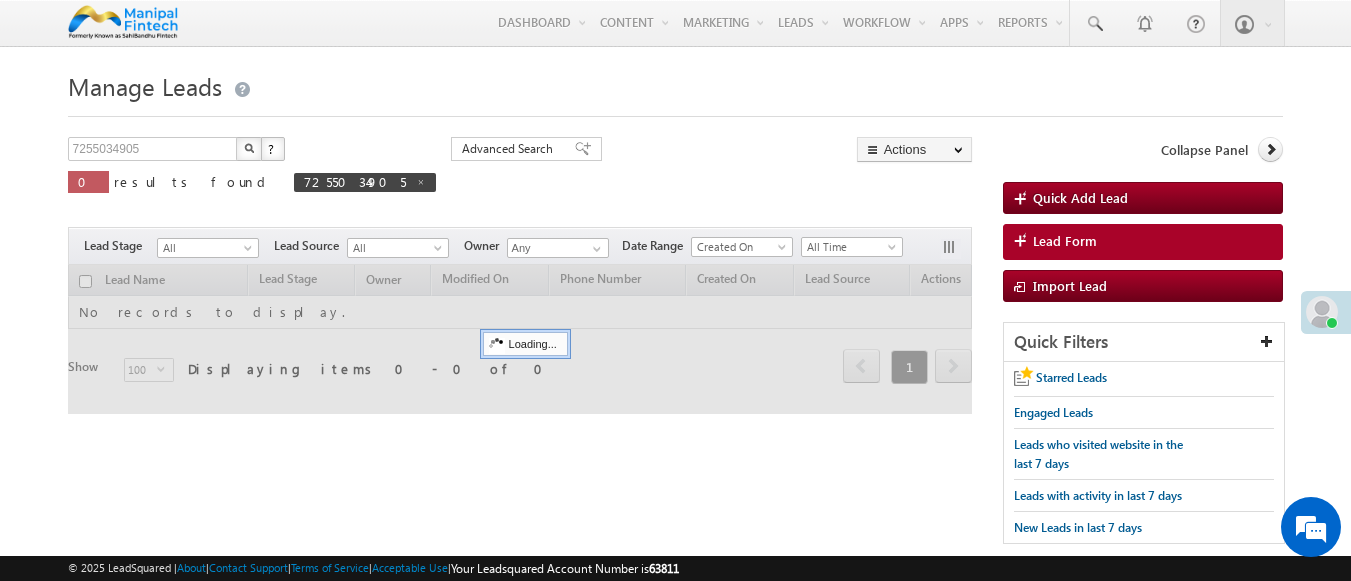 scroll, scrollTop: 0, scrollLeft: 0, axis: both 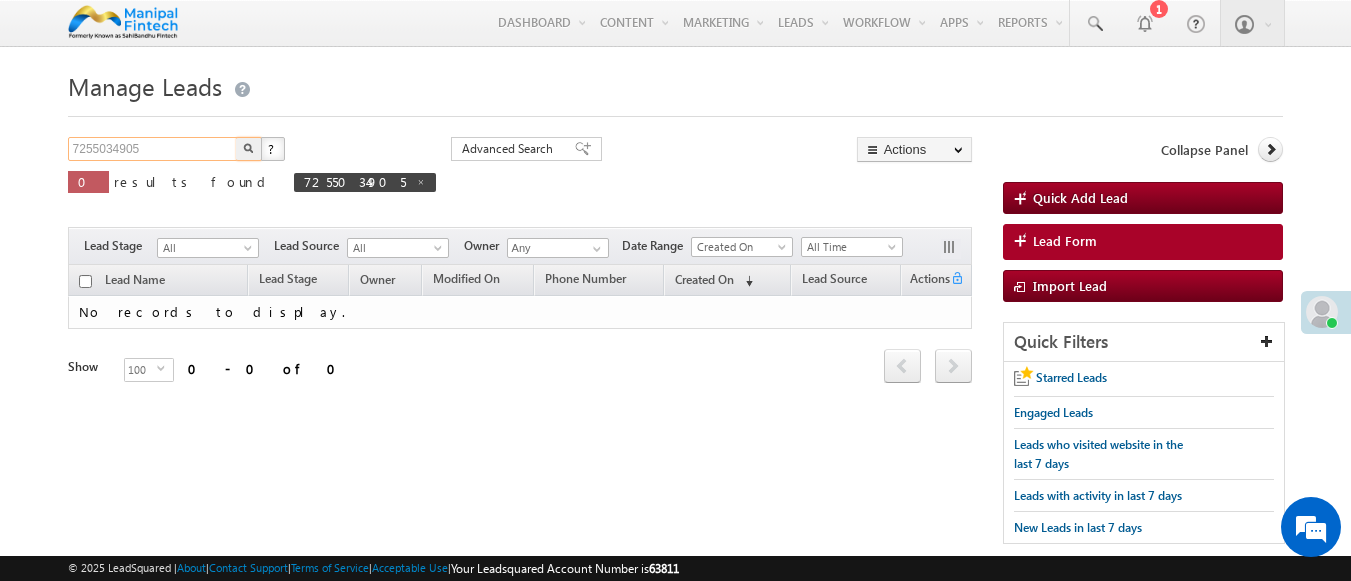 click on "7255034905" at bounding box center [153, 149] 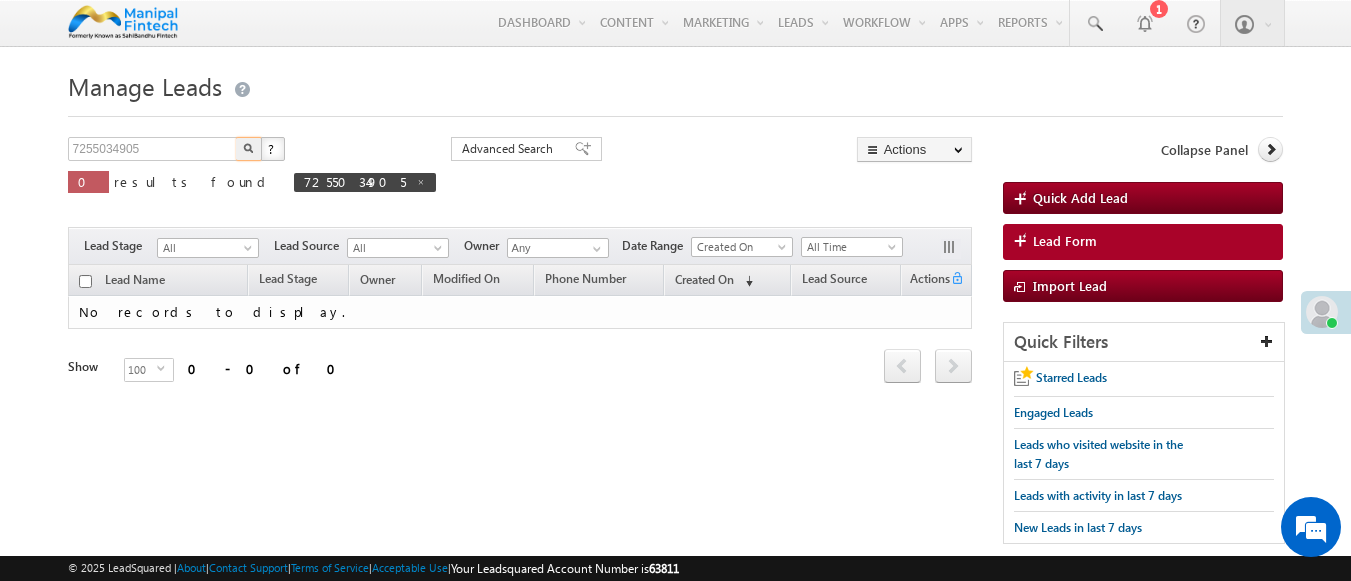 click at bounding box center (248, 148) 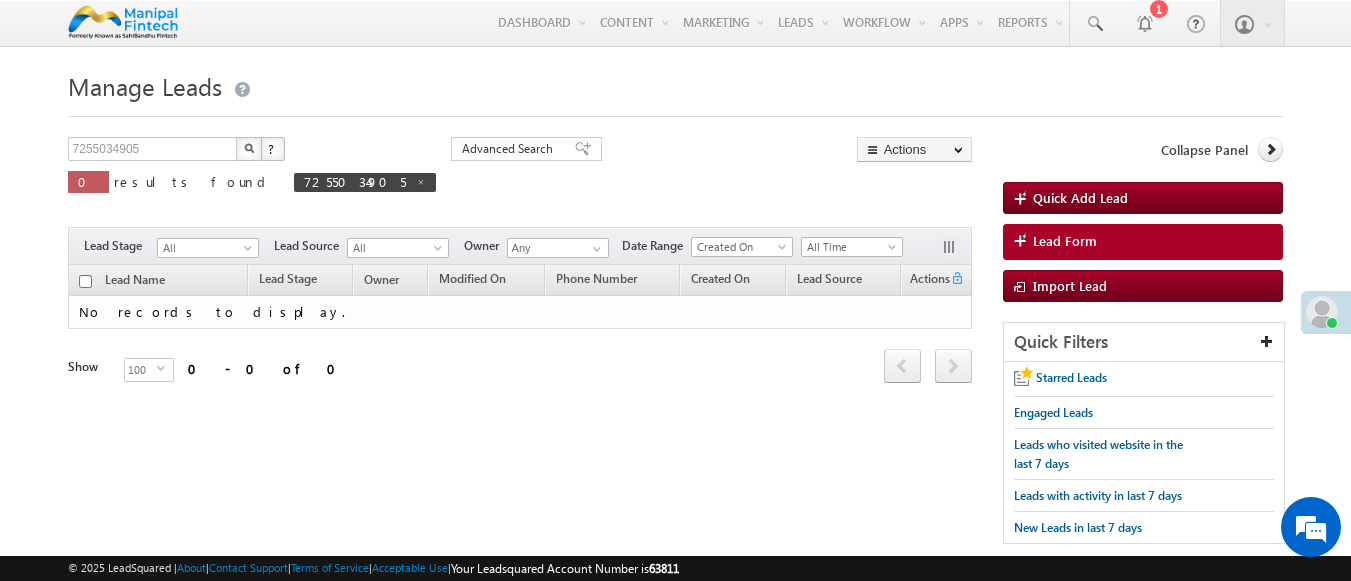 scroll, scrollTop: 0, scrollLeft: 0, axis: both 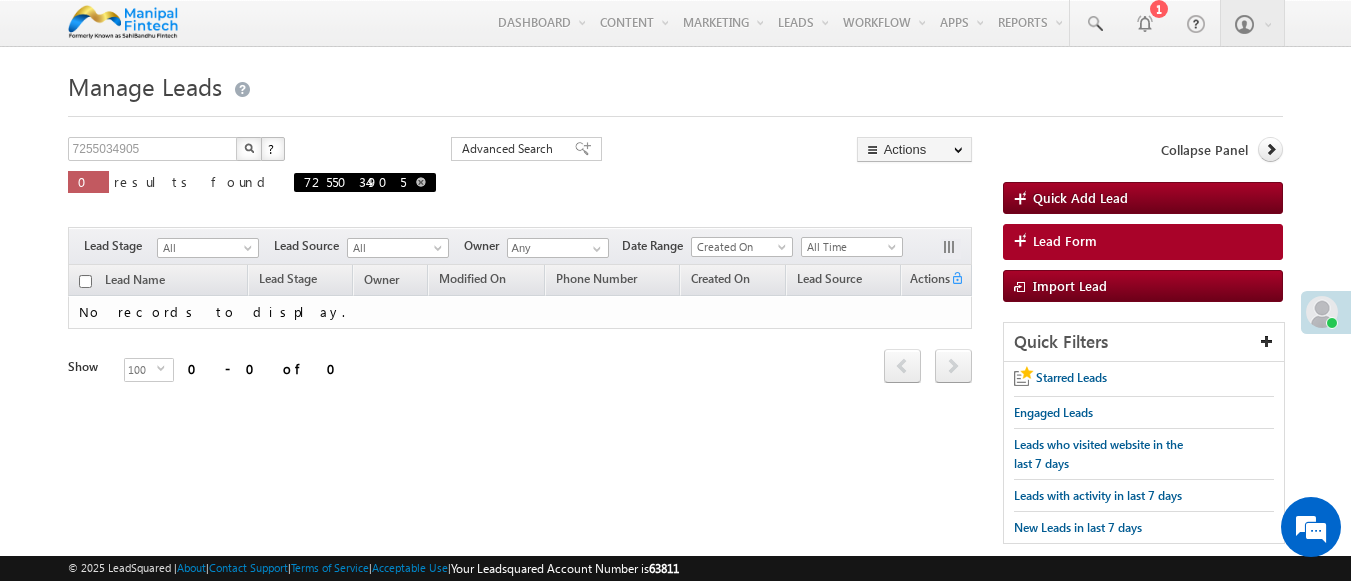 click at bounding box center (421, 182) 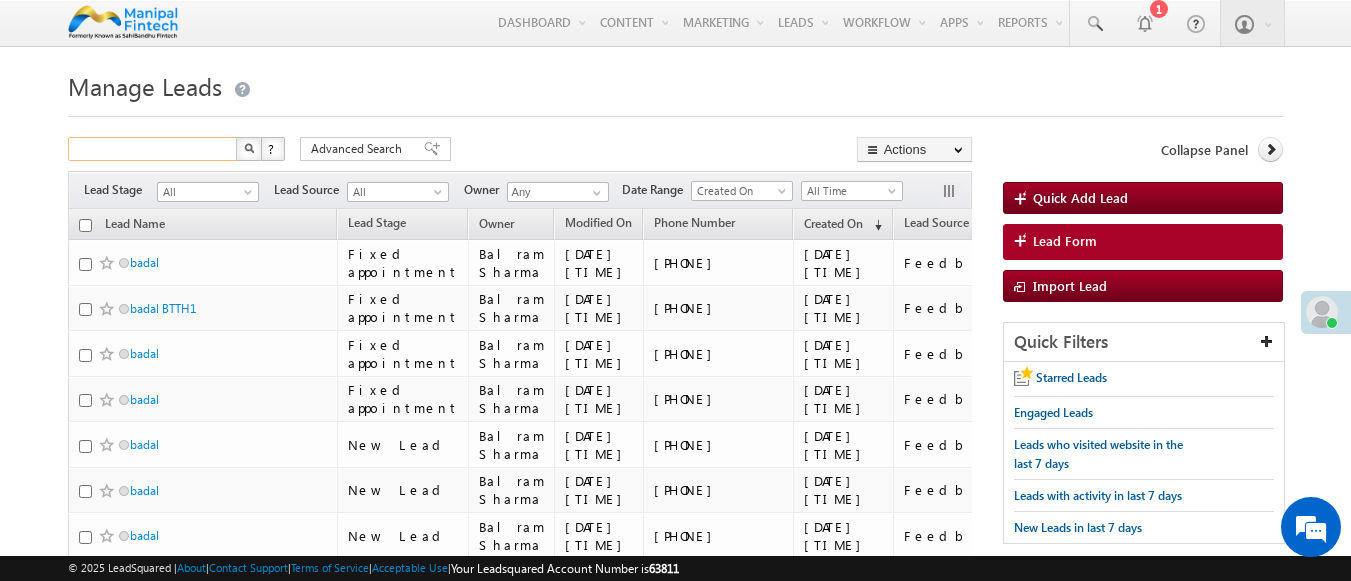click at bounding box center [153, 149] 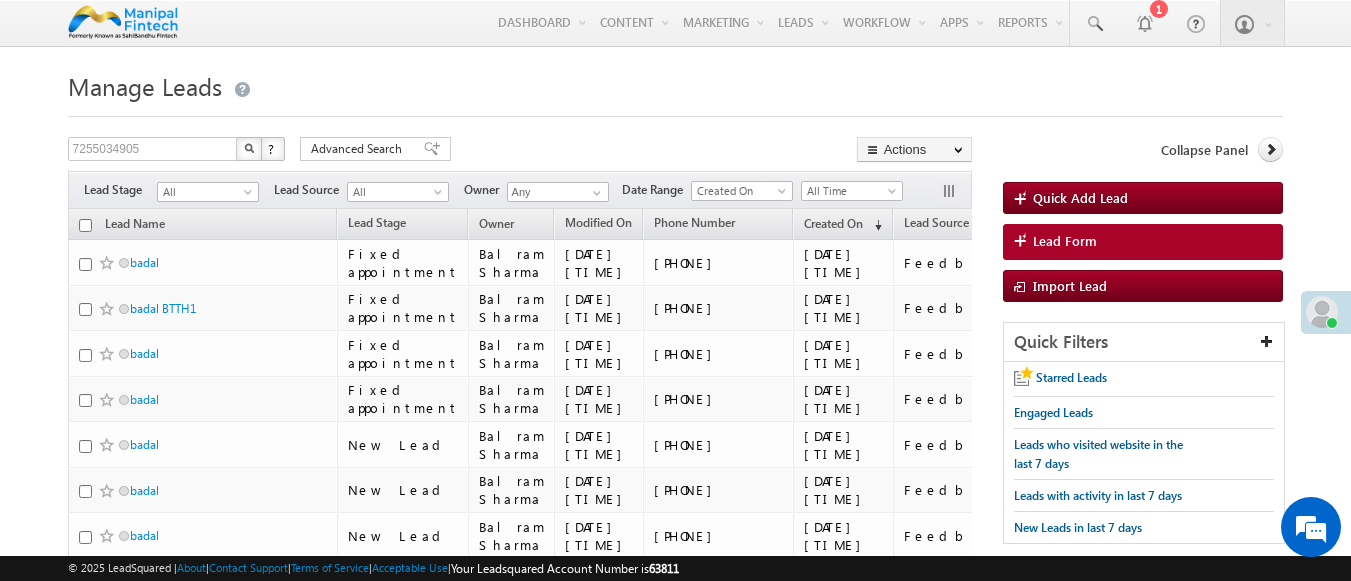 click at bounding box center (249, 148) 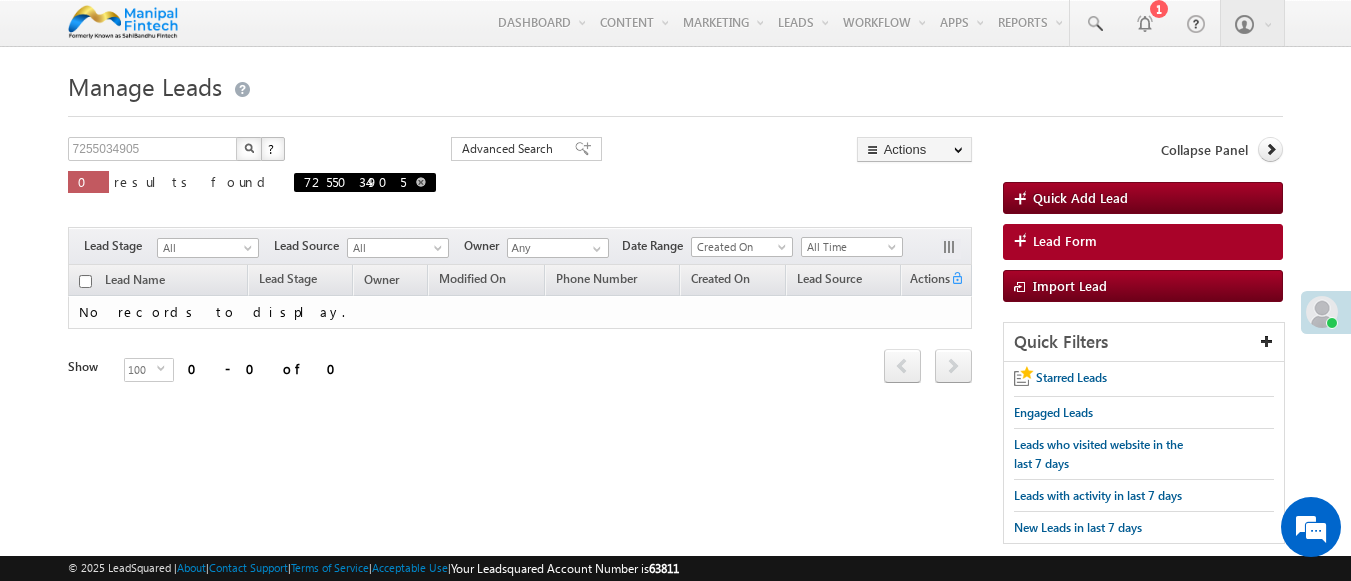 click at bounding box center [421, 182] 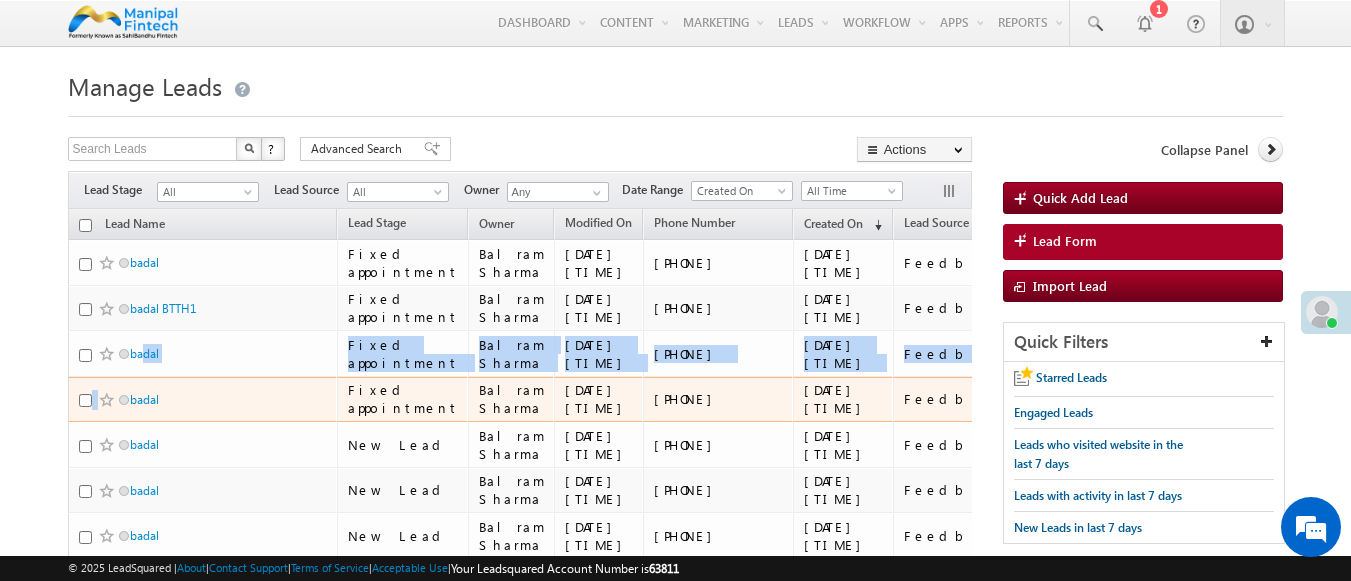drag, startPoint x: 146, startPoint y: 343, endPoint x: 139, endPoint y: 413, distance: 70.34913 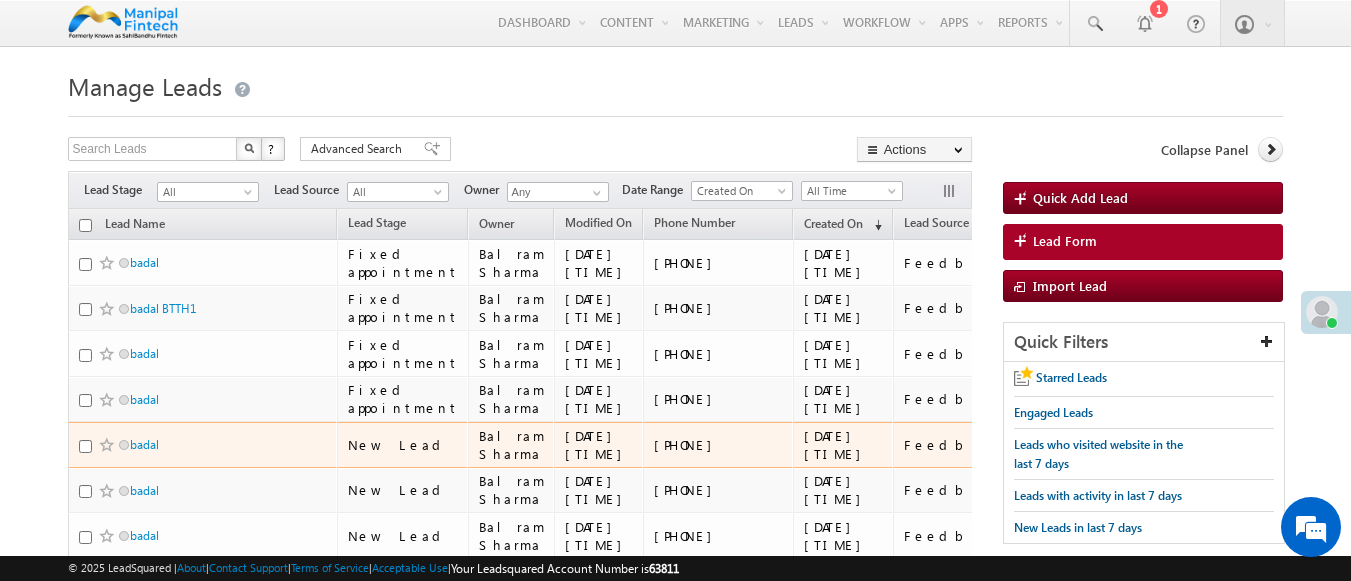 click on "badal" at bounding box center (197, 444) 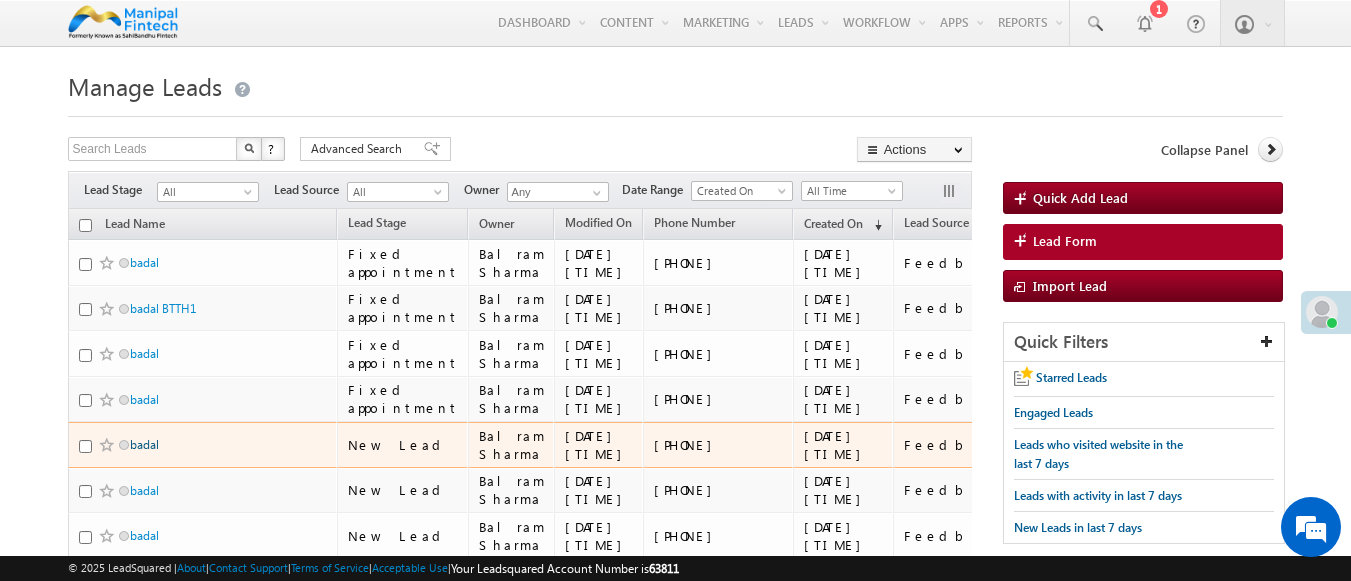click on "badal" at bounding box center (144, 444) 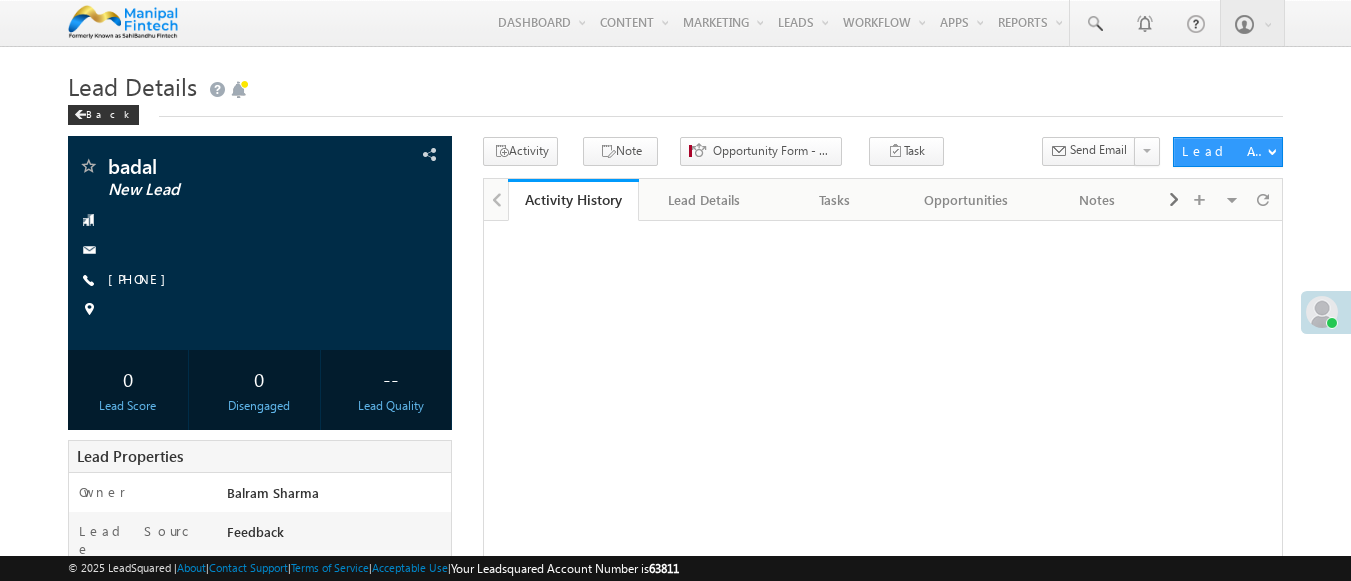 scroll, scrollTop: 0, scrollLeft: 0, axis: both 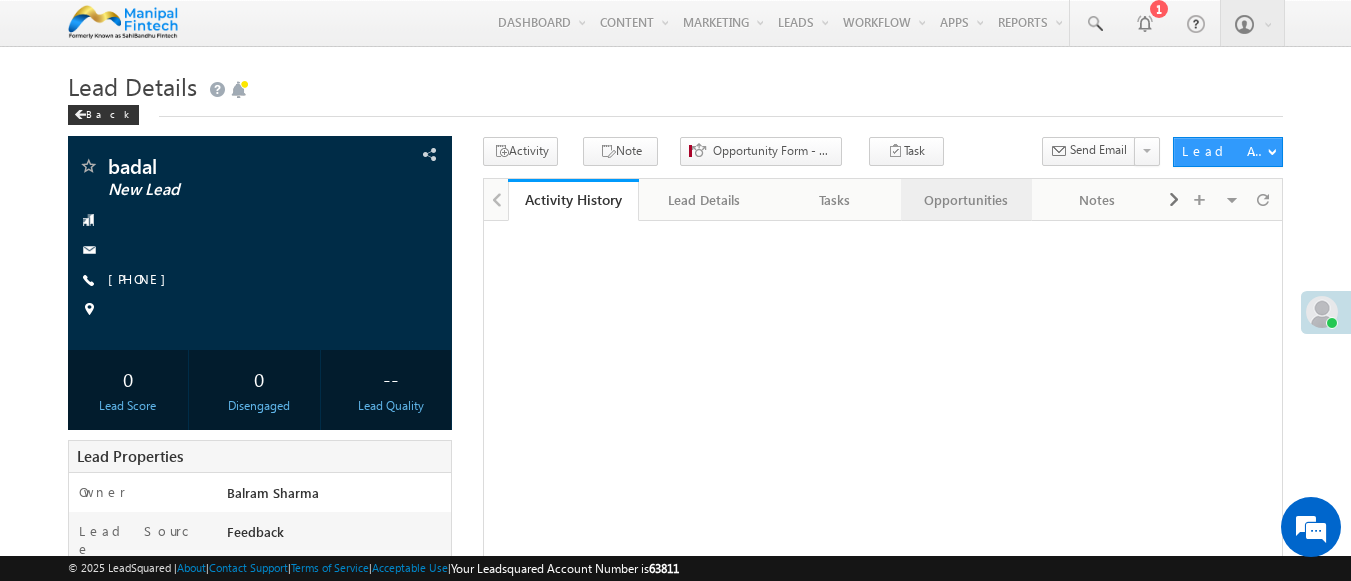 click on "Opportunities" at bounding box center (965, 200) 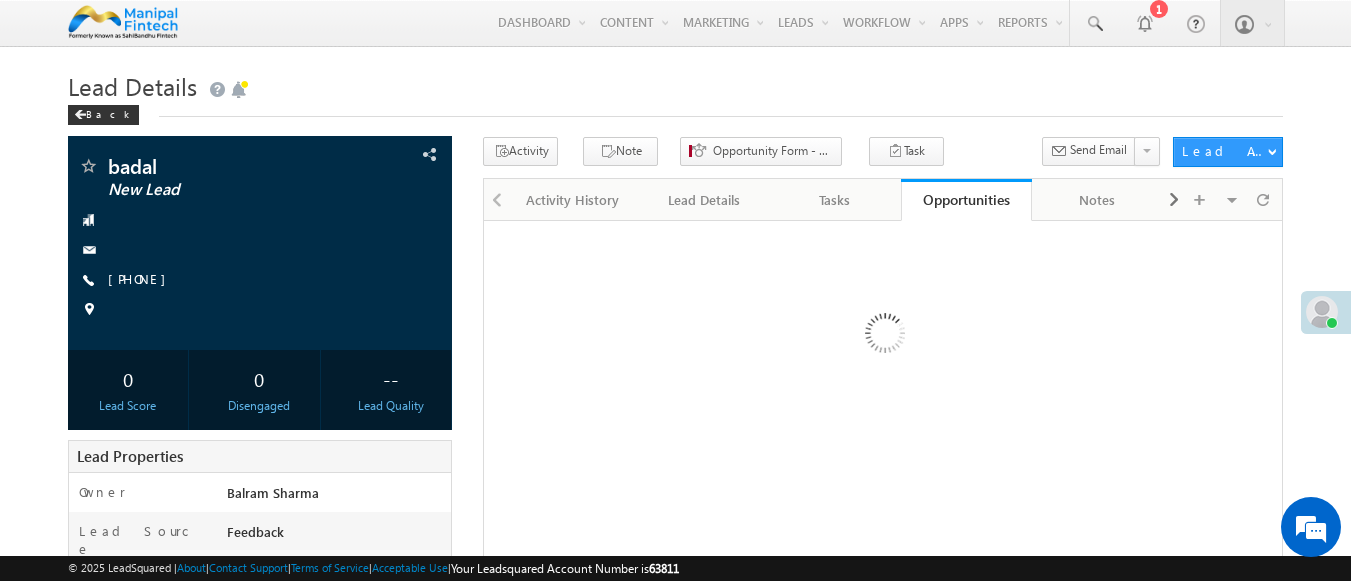 scroll, scrollTop: 0, scrollLeft: 0, axis: both 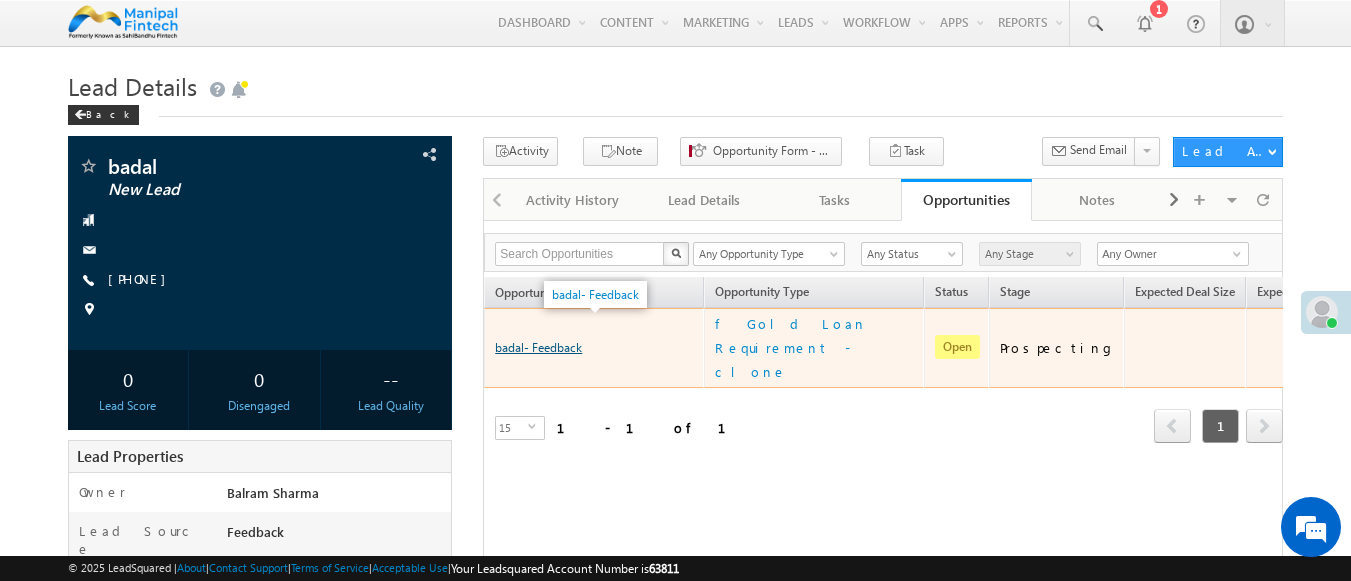 click on "badal- Feedback" at bounding box center [538, 347] 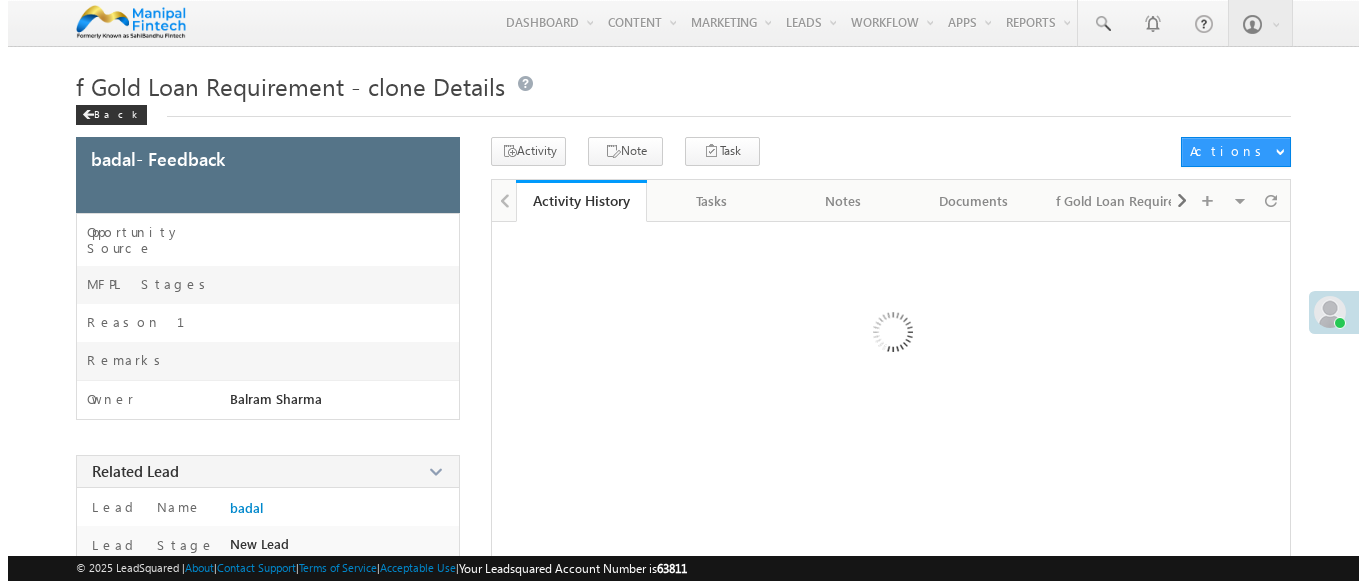 scroll, scrollTop: 0, scrollLeft: 0, axis: both 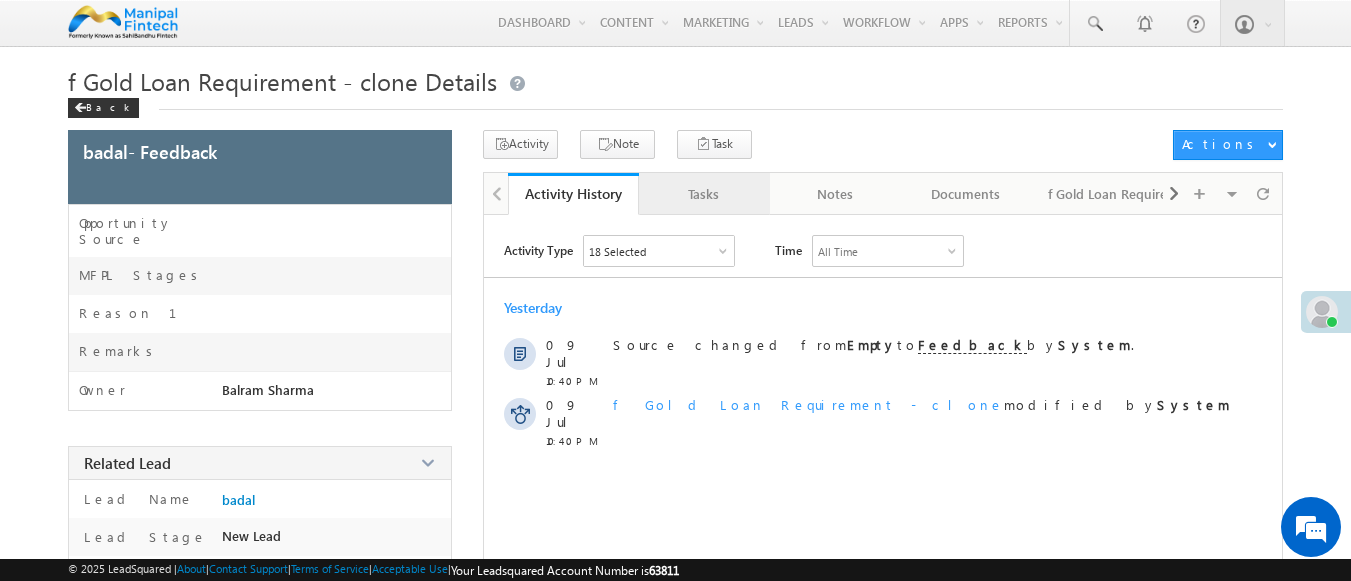 click on "Tasks" at bounding box center (704, 194) 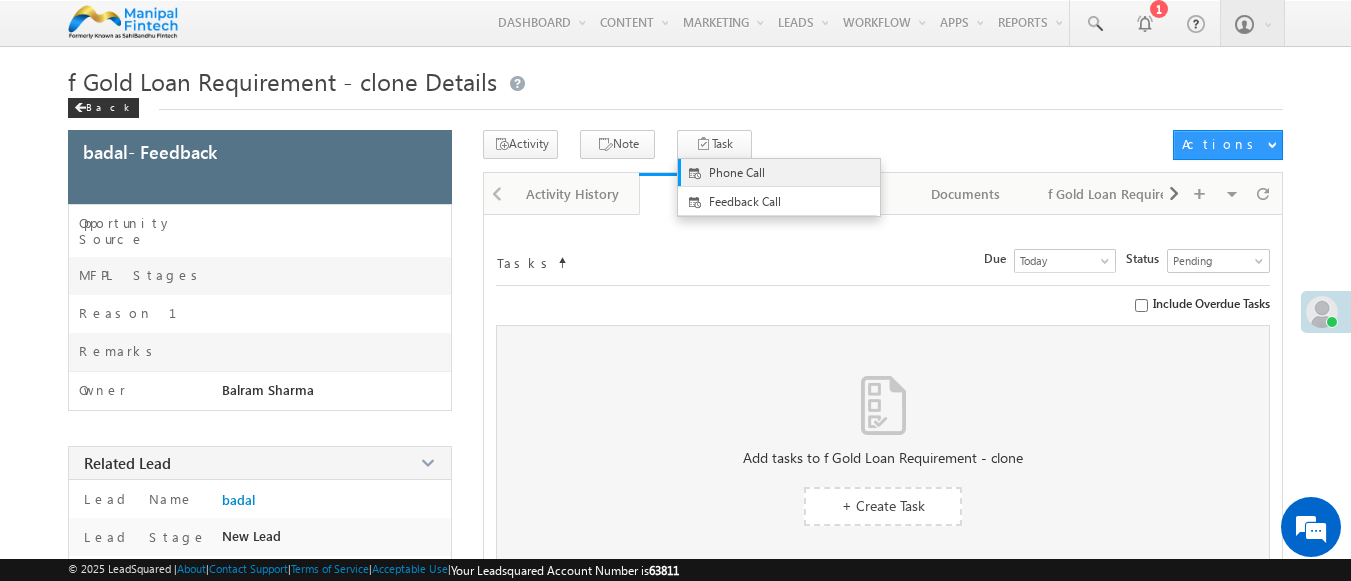 click on "Phone Call" at bounding box center [795, 173] 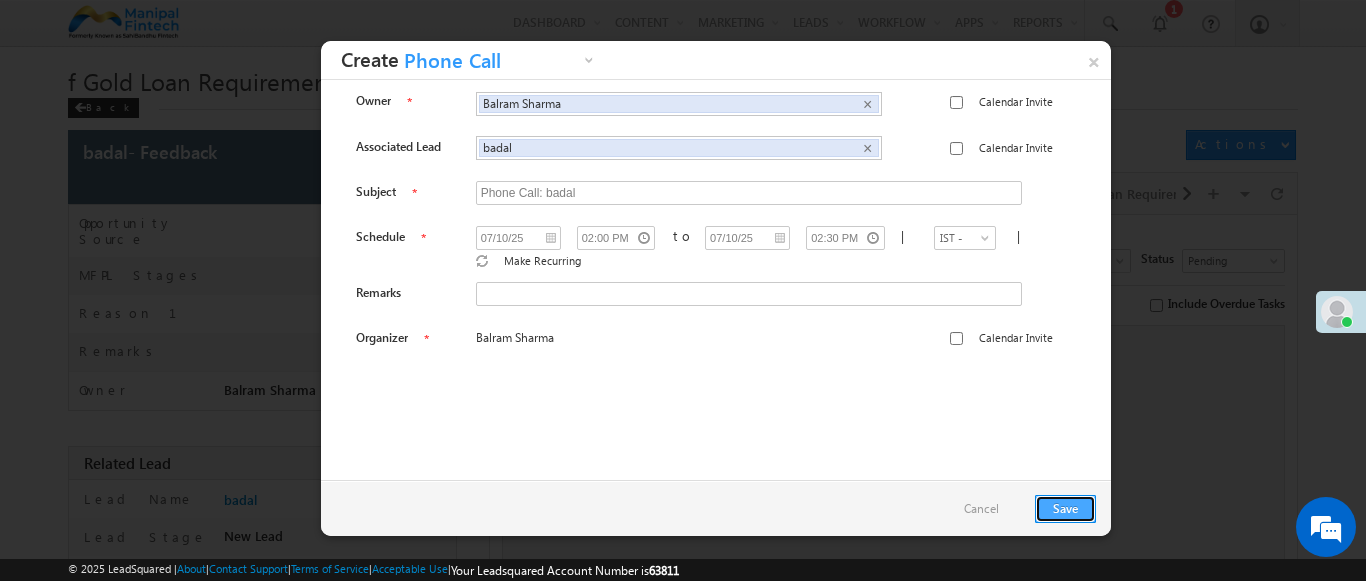 click on "Save" at bounding box center (1065, 509) 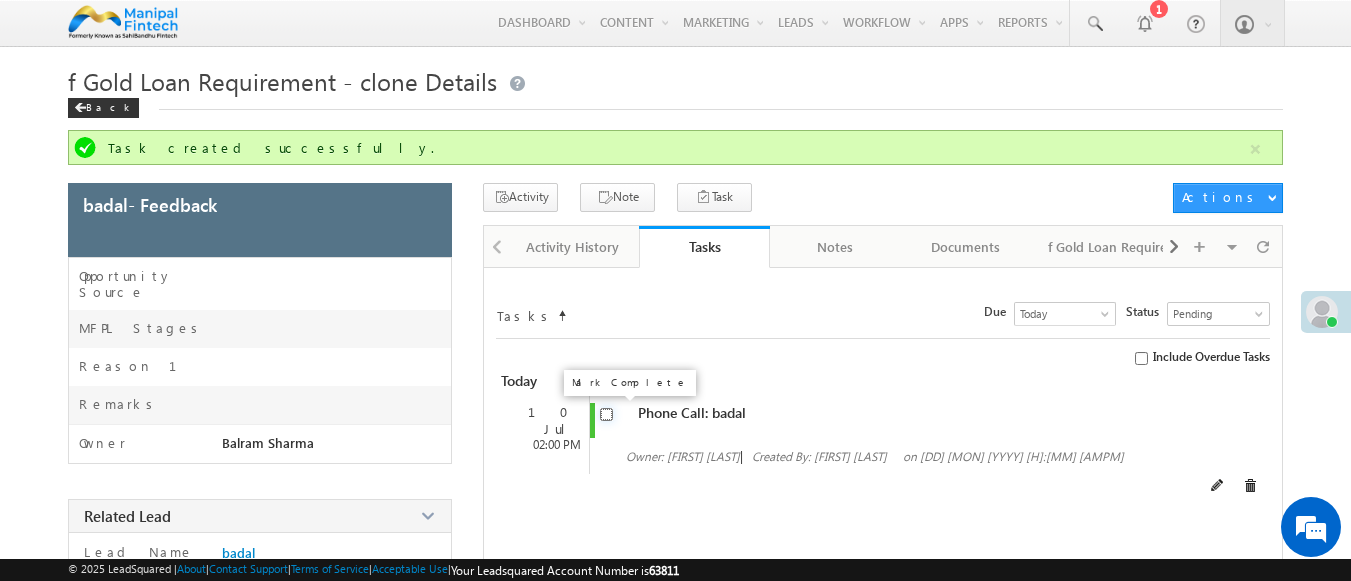 click at bounding box center (606, 414) 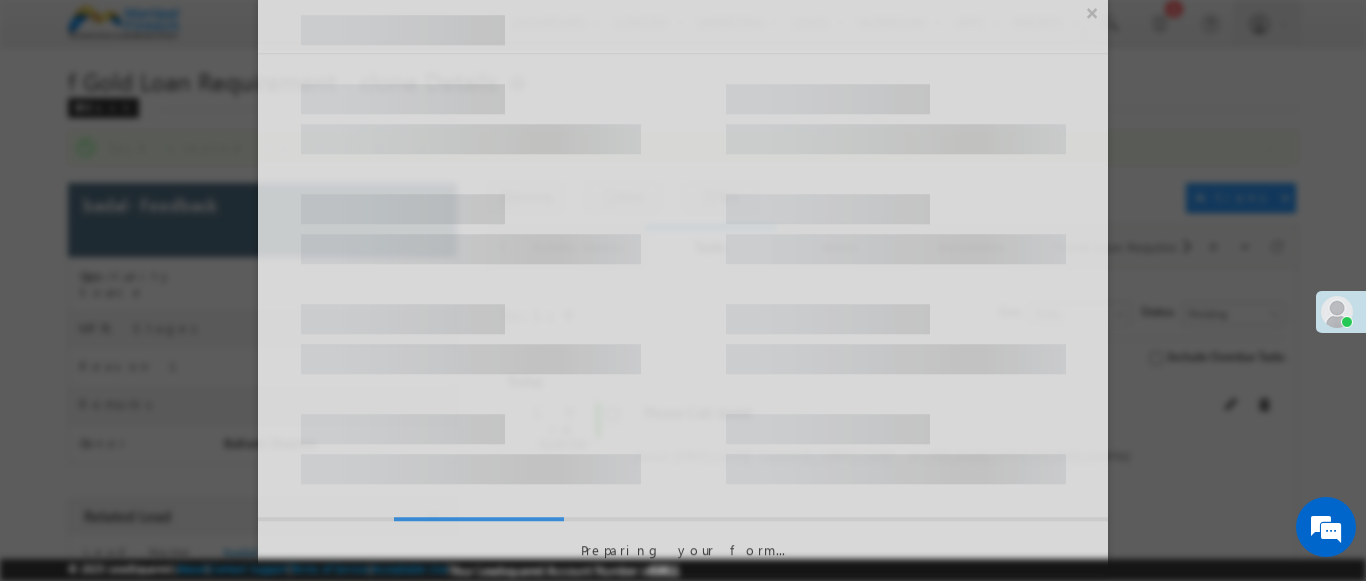 scroll, scrollTop: 0, scrollLeft: 0, axis: both 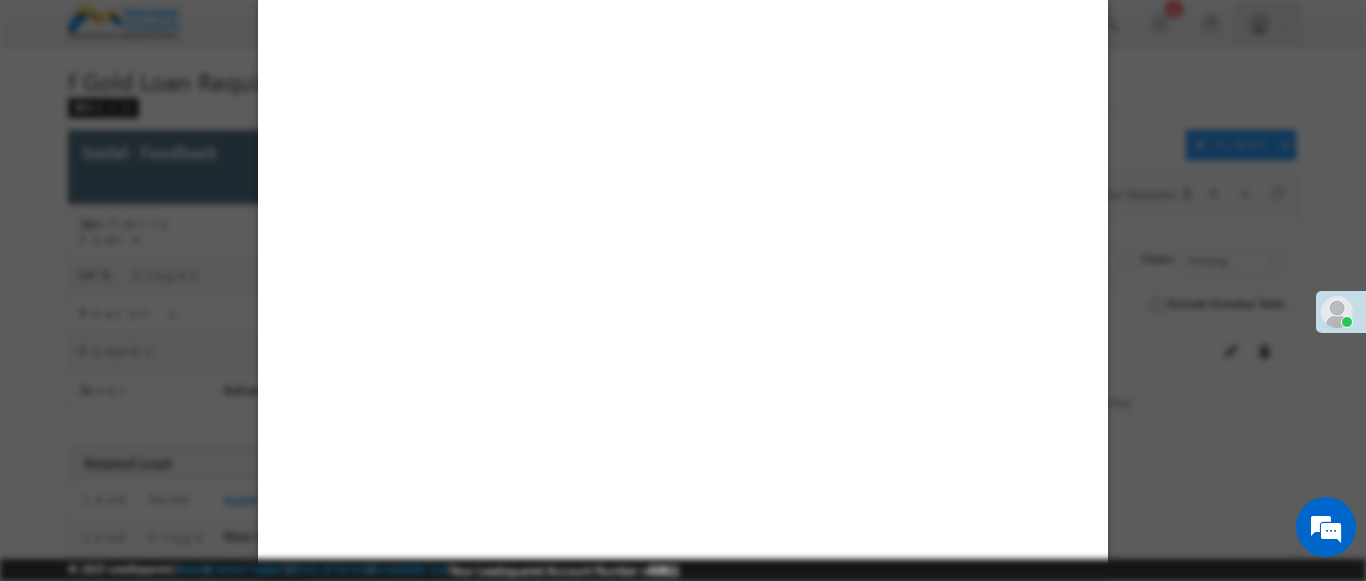 select on "Feedback" 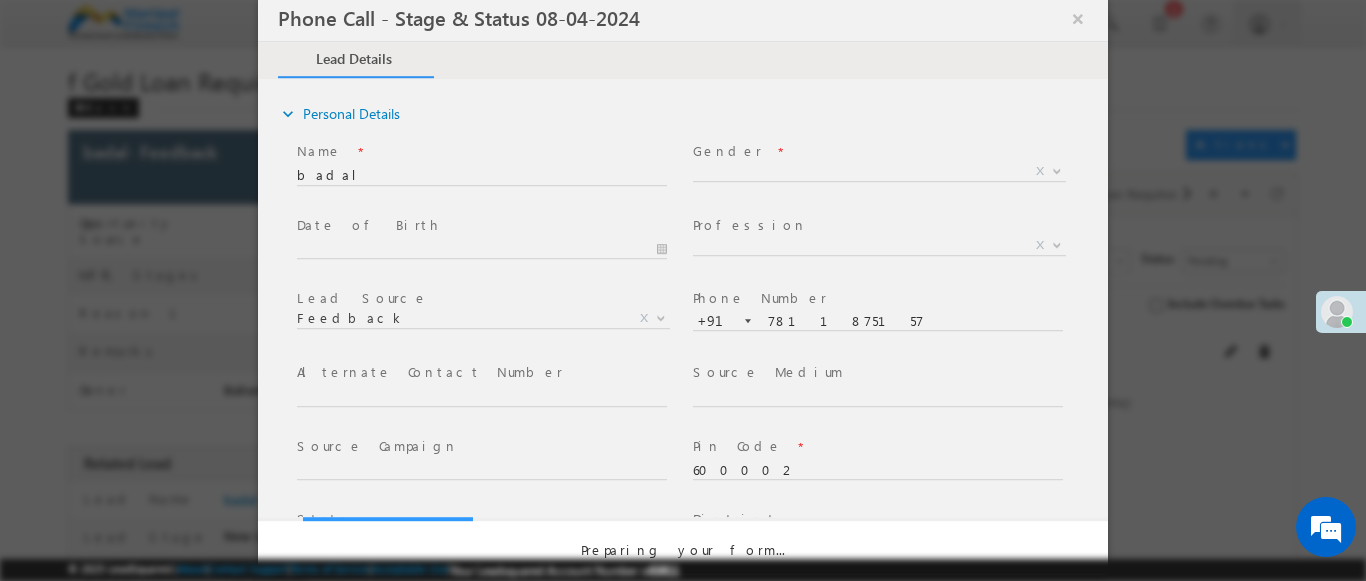 select on "Open" 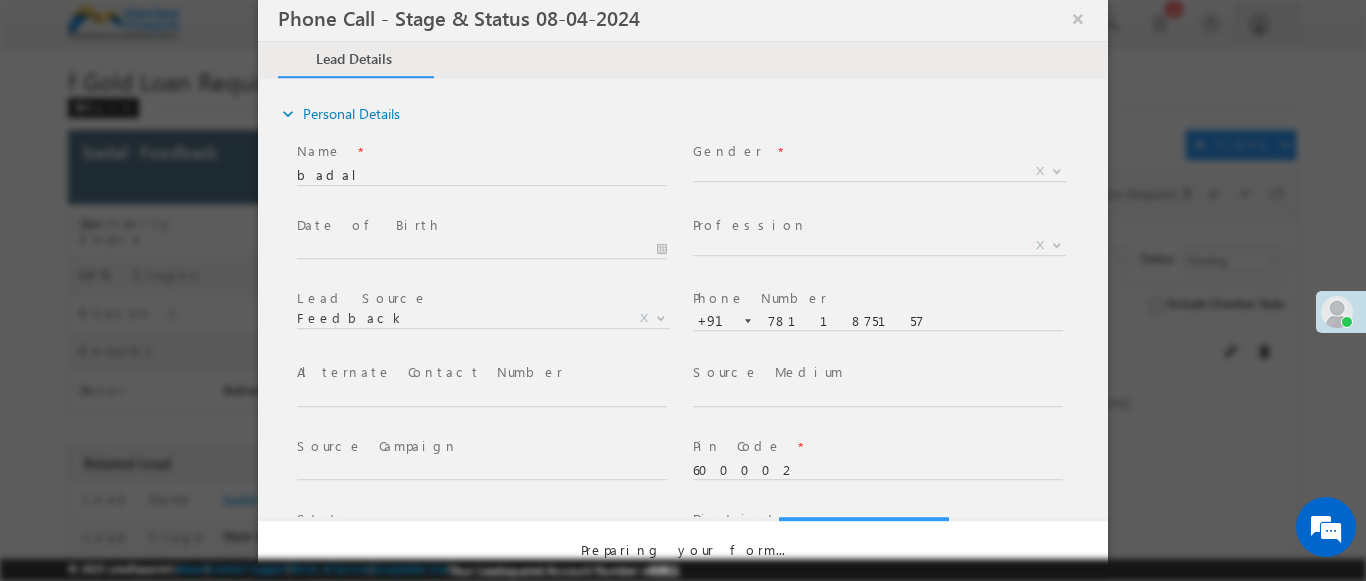 scroll, scrollTop: 0, scrollLeft: 0, axis: both 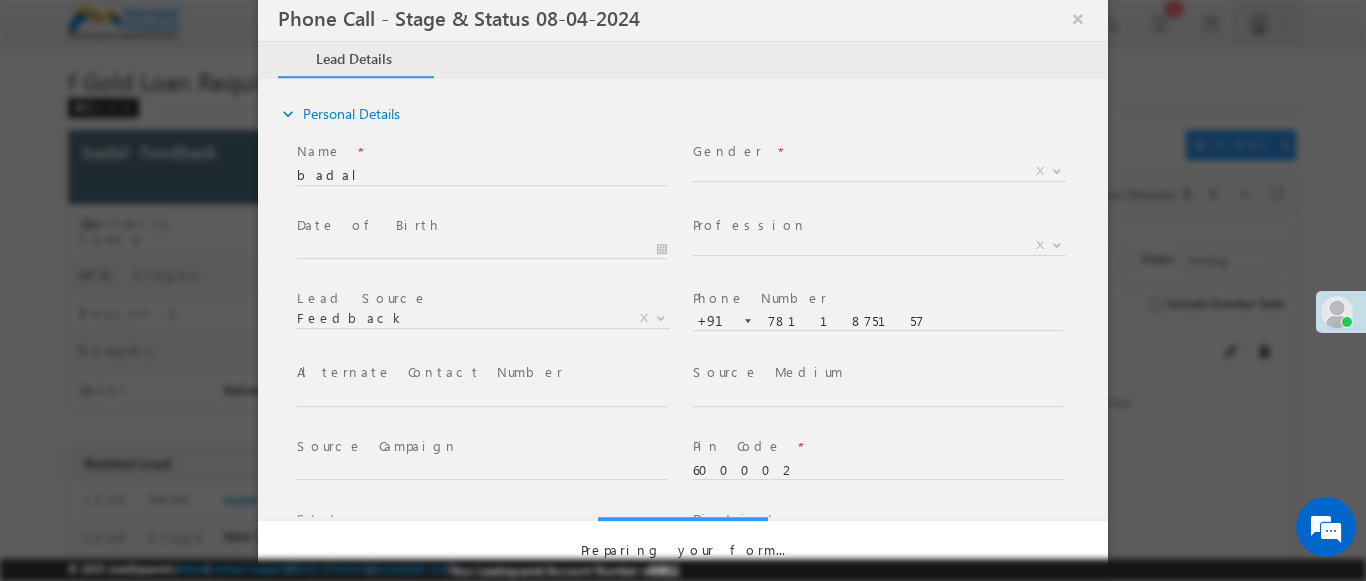 select on "Fresh Lead" 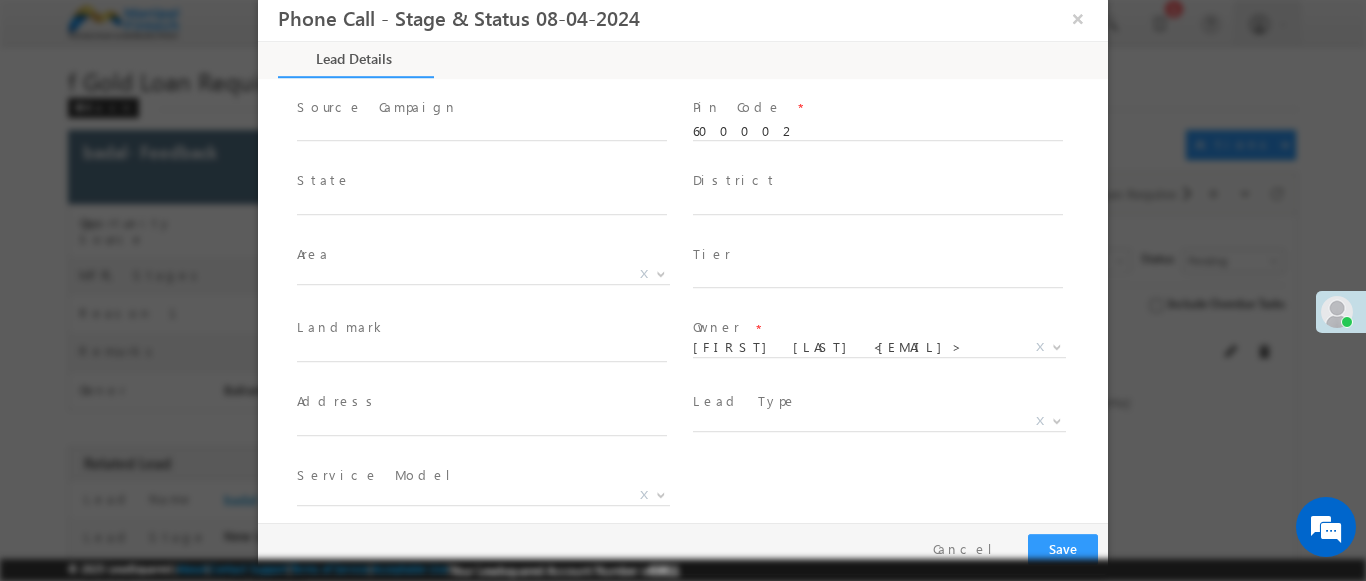 type on "[MM]/[DD]/[YY] [H]:[MM] [AMPM]" 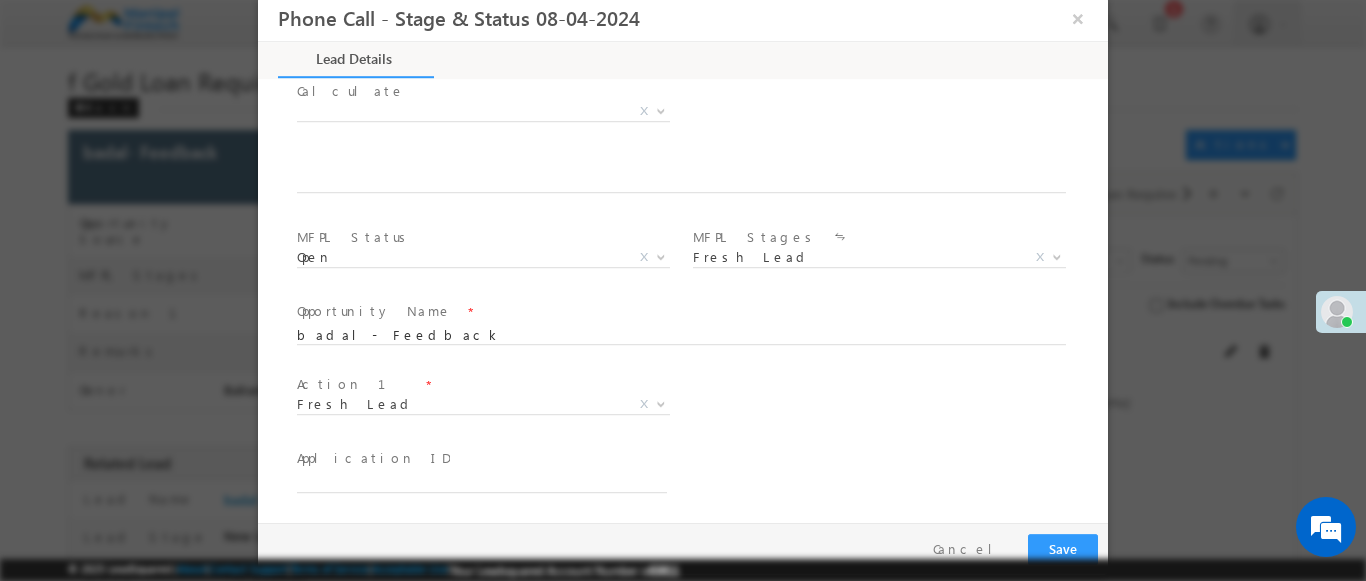 scroll, scrollTop: 1160, scrollLeft: 0, axis: vertical 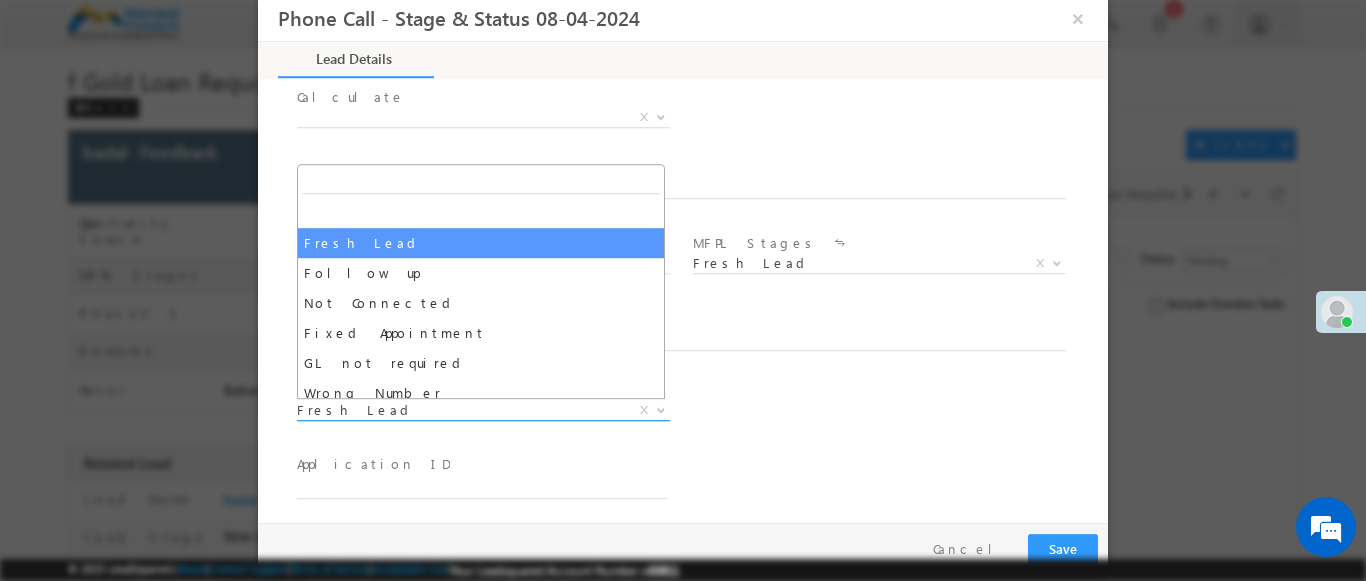 click on "Fresh Lead" at bounding box center (459, 410) 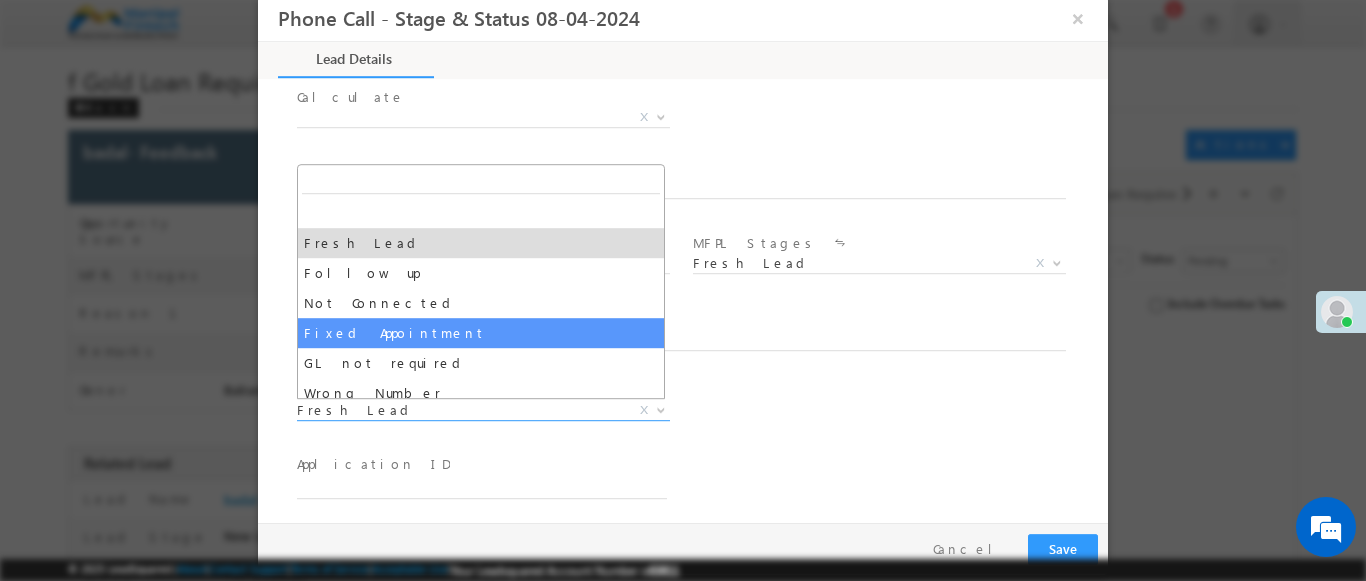 select on "Fixed Appointment" 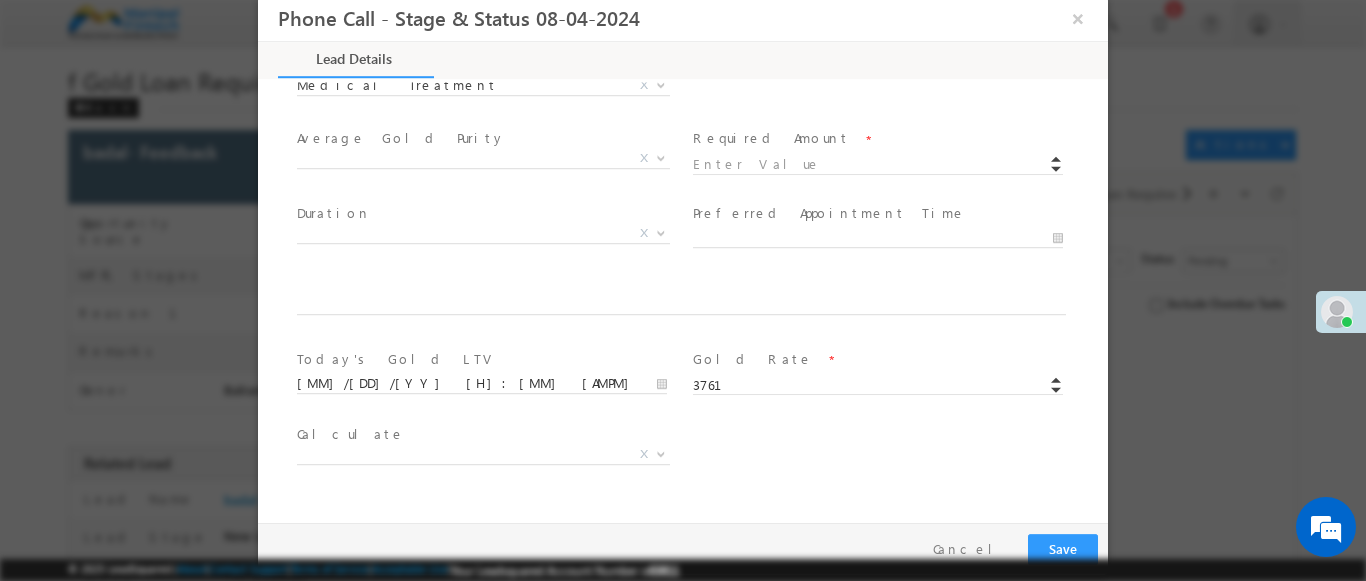 scroll, scrollTop: 748, scrollLeft: 0, axis: vertical 